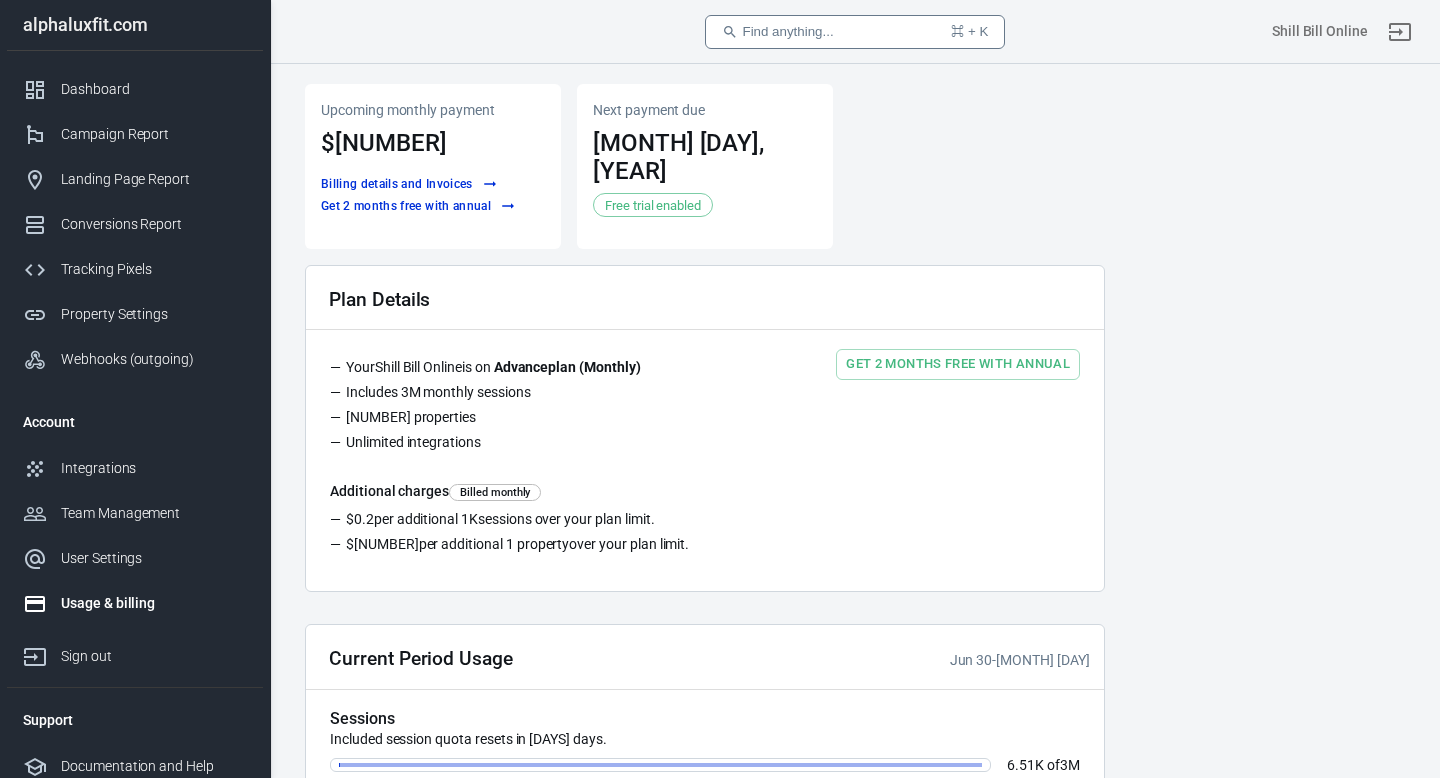scroll, scrollTop: 0, scrollLeft: 0, axis: both 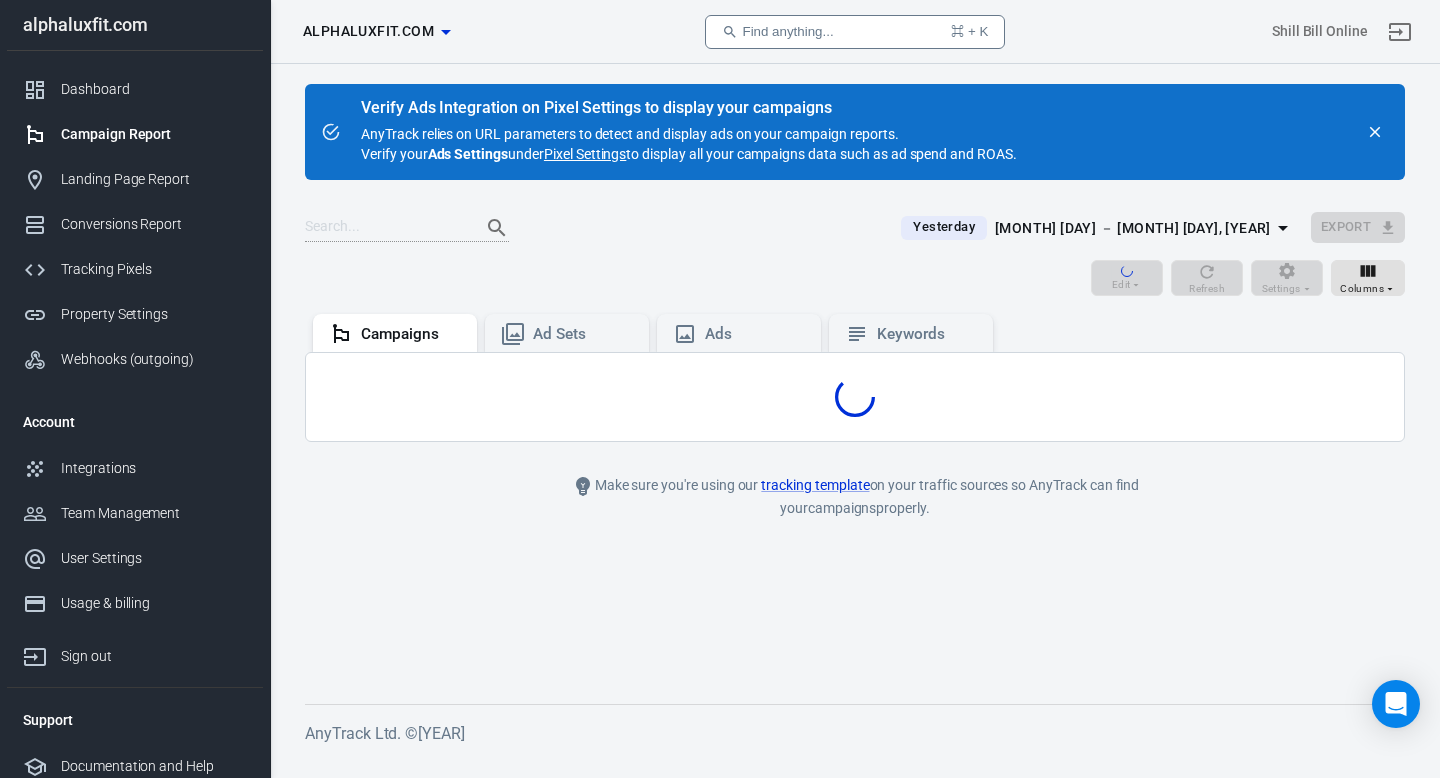click on "[MONTH] [DAY] － [MONTH] [DAY], [YEAR]" at bounding box center (1133, 228) 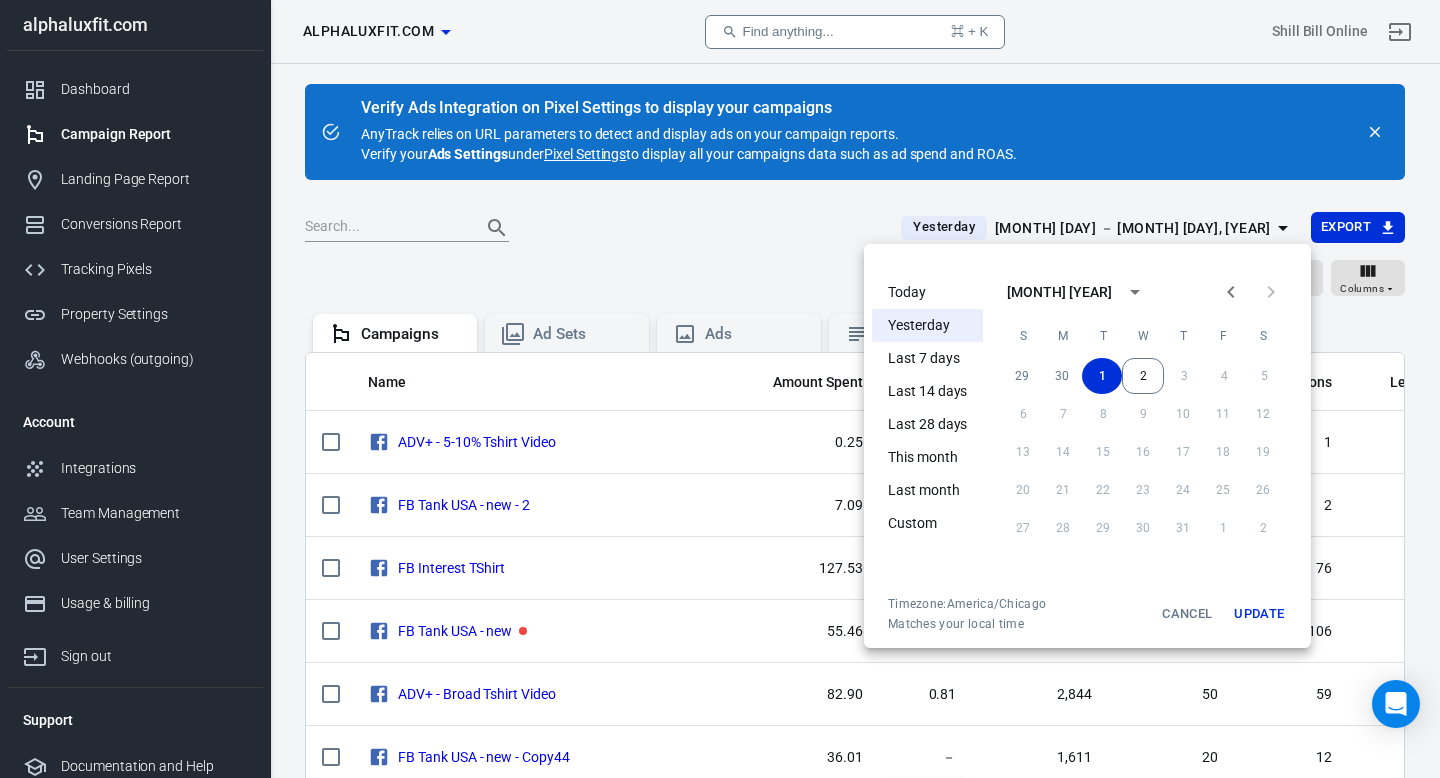 click on "Today" at bounding box center [927, 292] 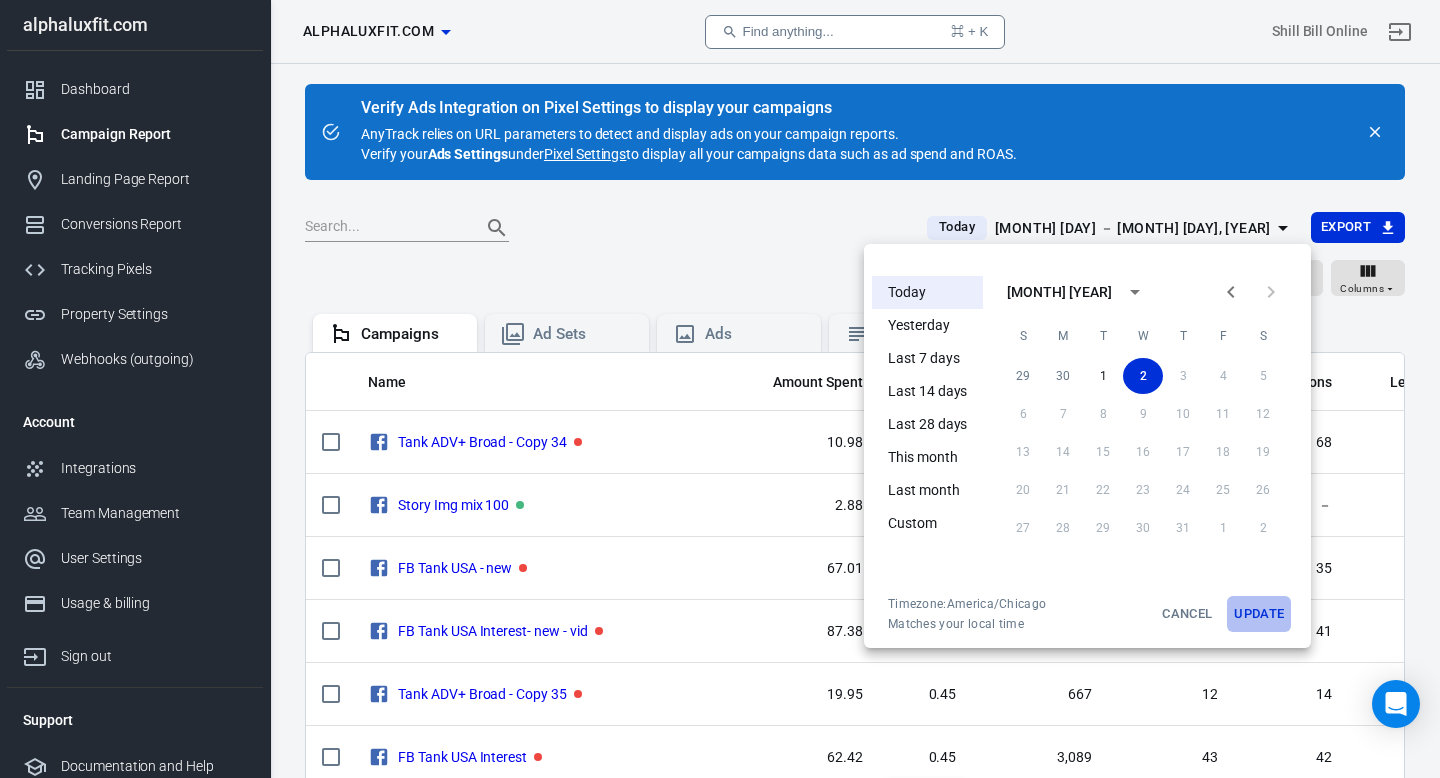 click on "Update" at bounding box center [1259, 614] 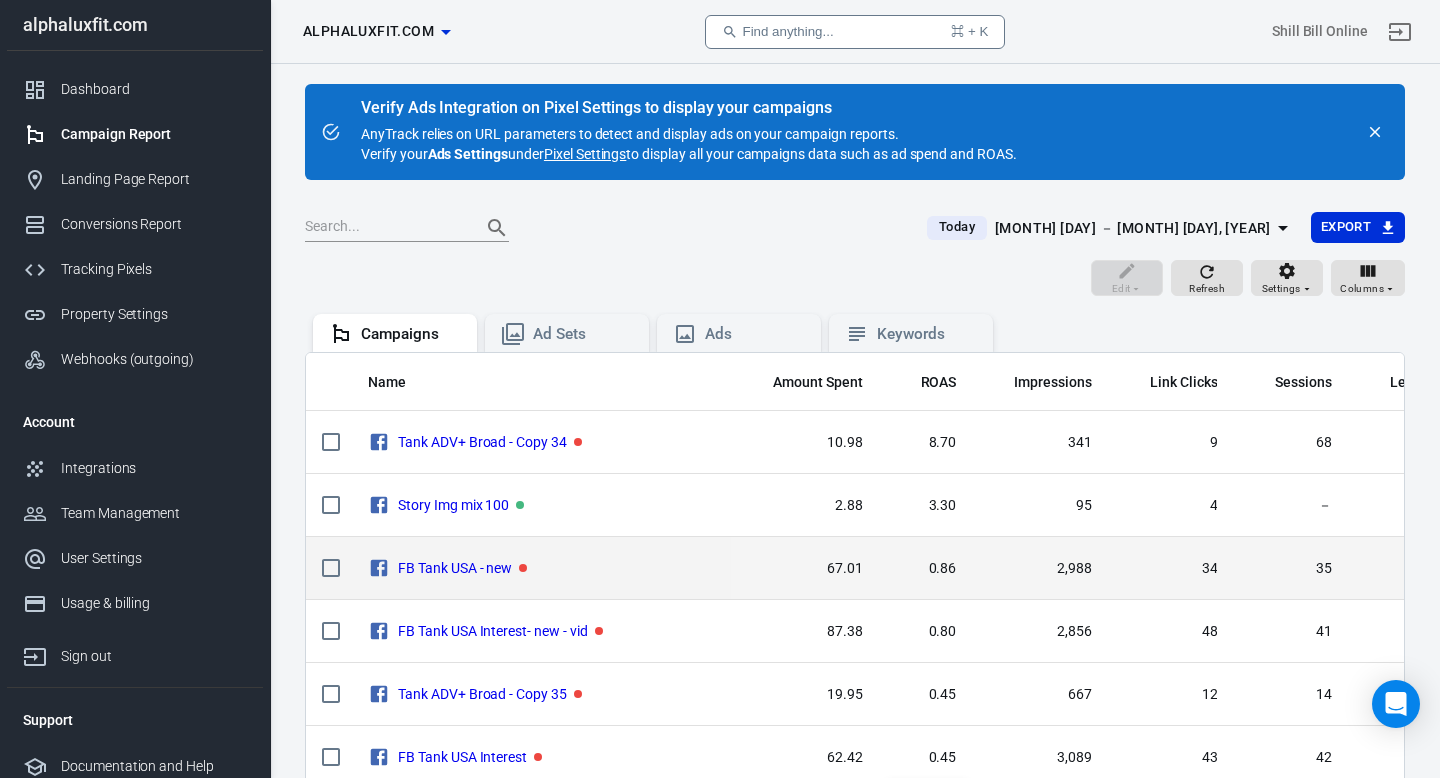 click on "67.01" at bounding box center [805, 569] 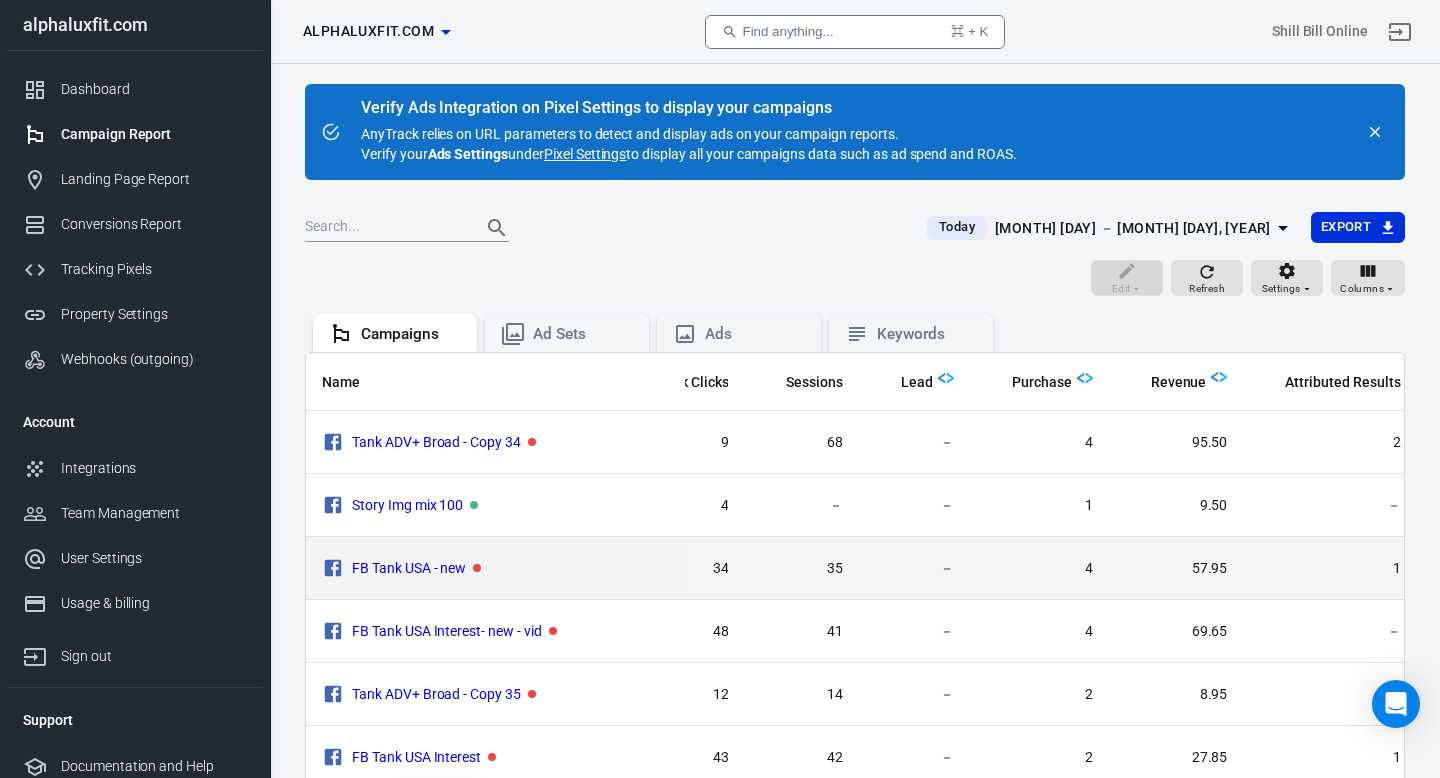 scroll, scrollTop: 0, scrollLeft: 520, axis: horizontal 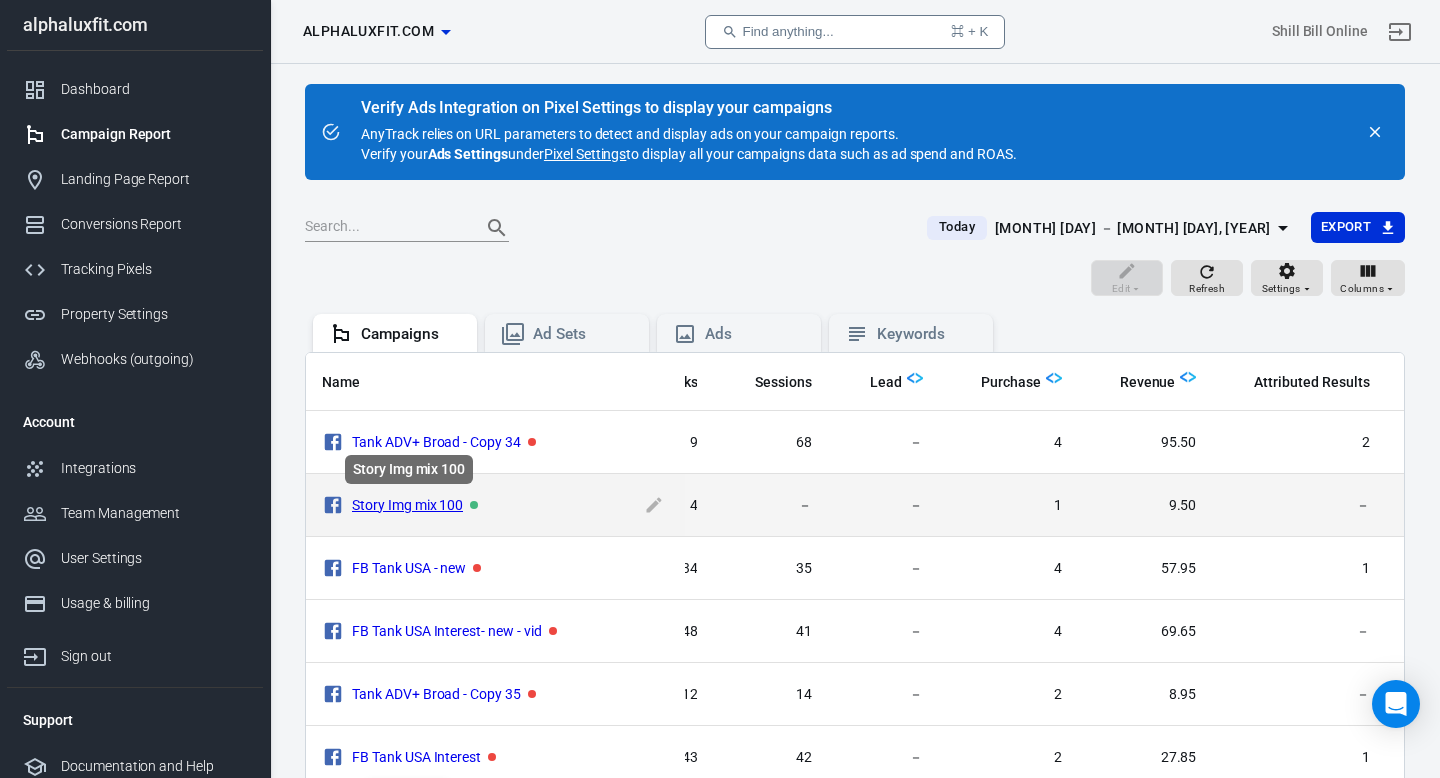 click on "Story Img mix 100" at bounding box center (407, 505) 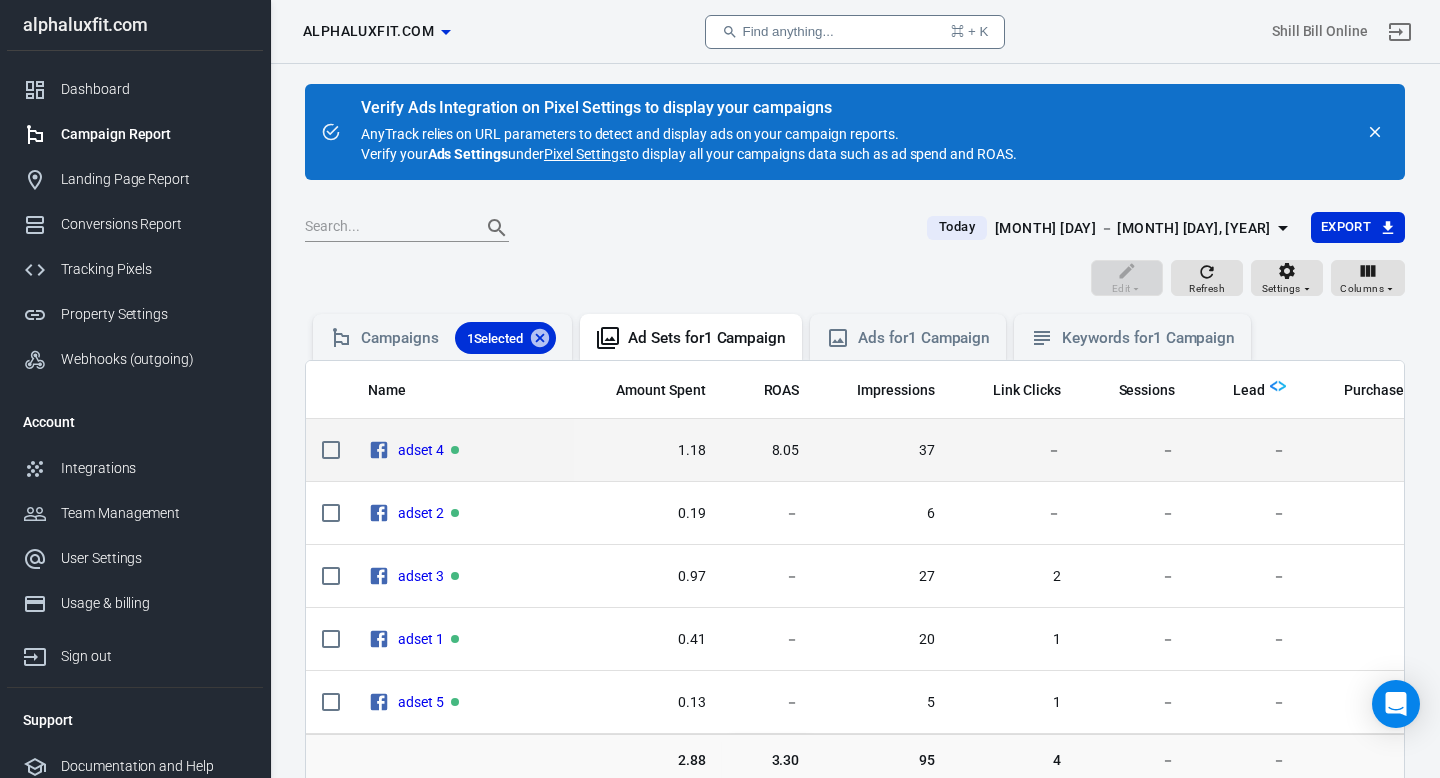 click on "1.18" at bounding box center (648, 450) 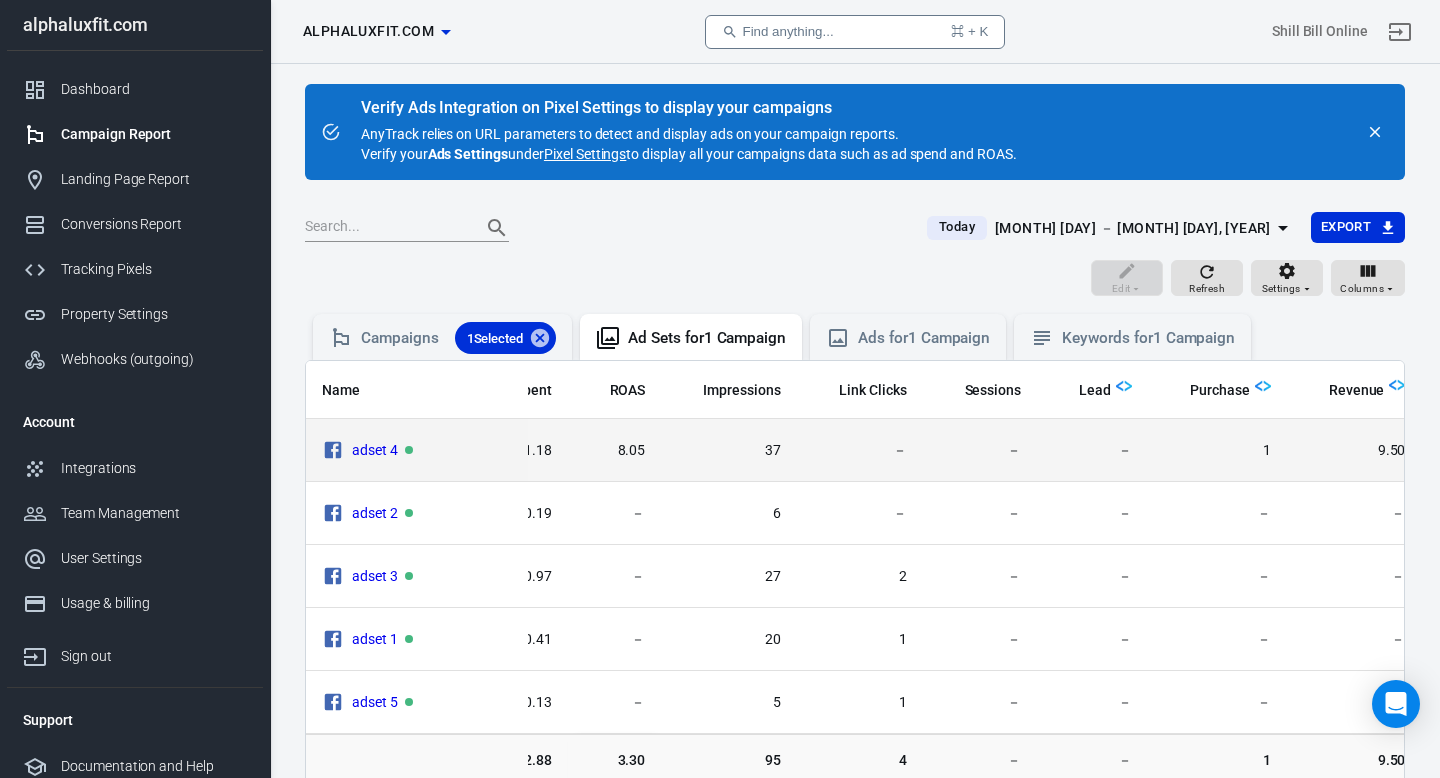 scroll, scrollTop: 0, scrollLeft: 160, axis: horizontal 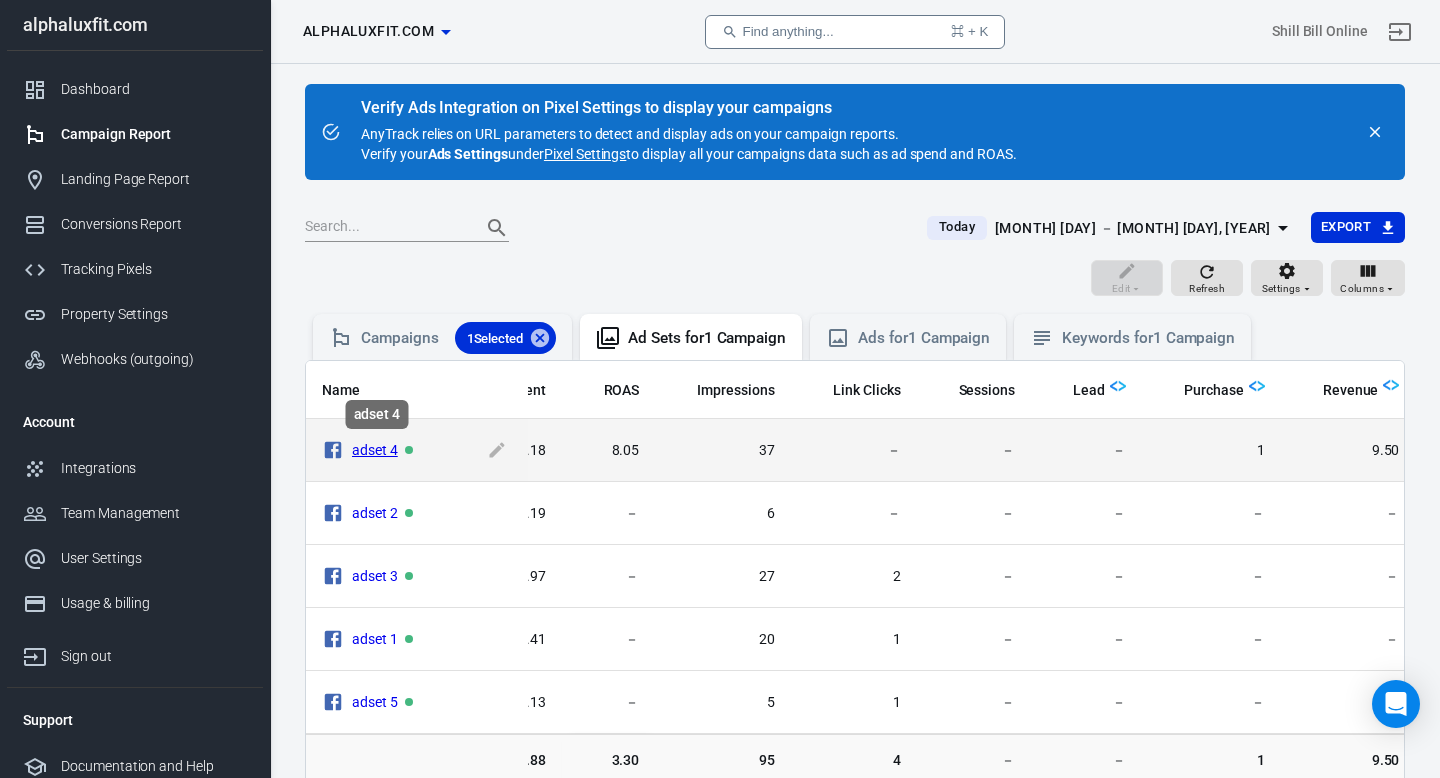 click on "adset 4" at bounding box center (375, 450) 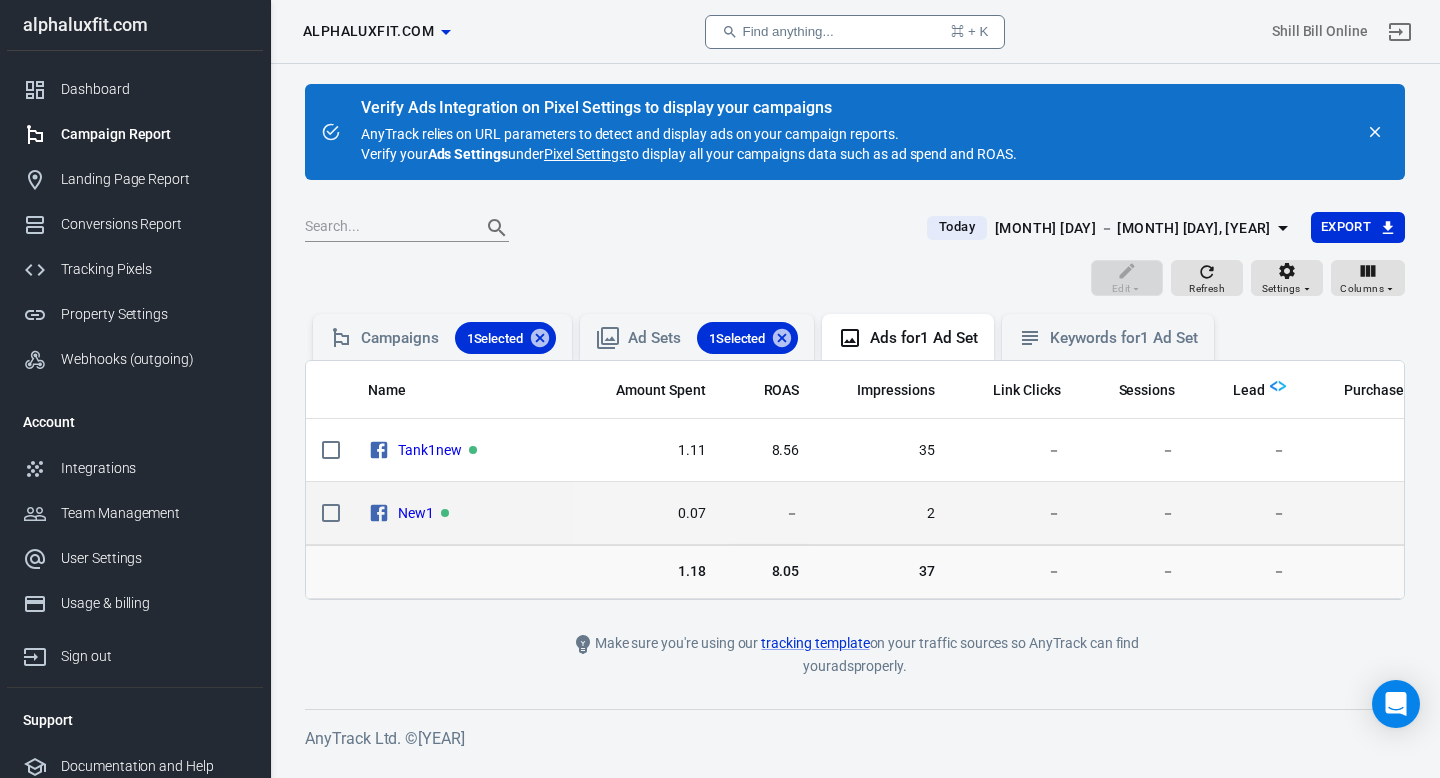 click on "New1" at bounding box center (463, 450) 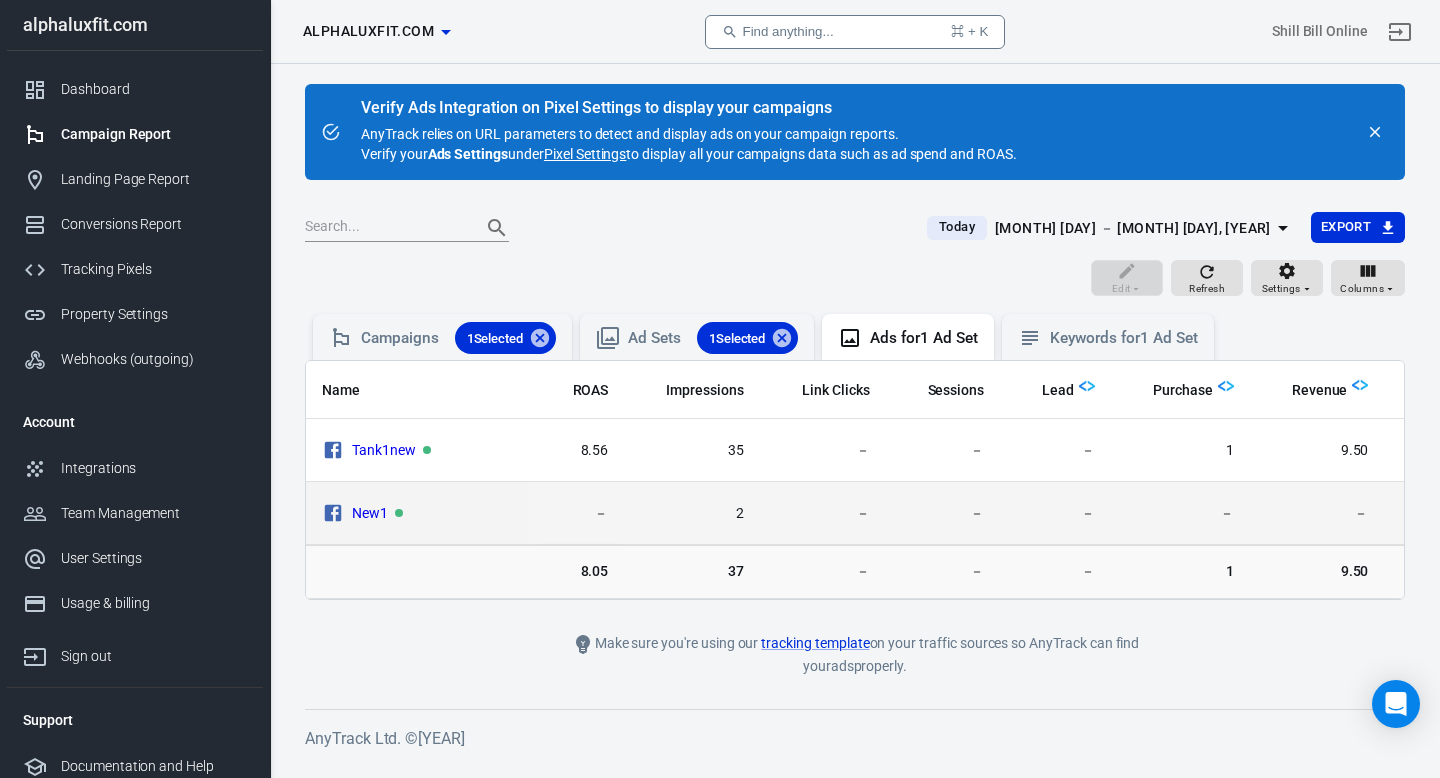 scroll, scrollTop: 0, scrollLeft: 200, axis: horizontal 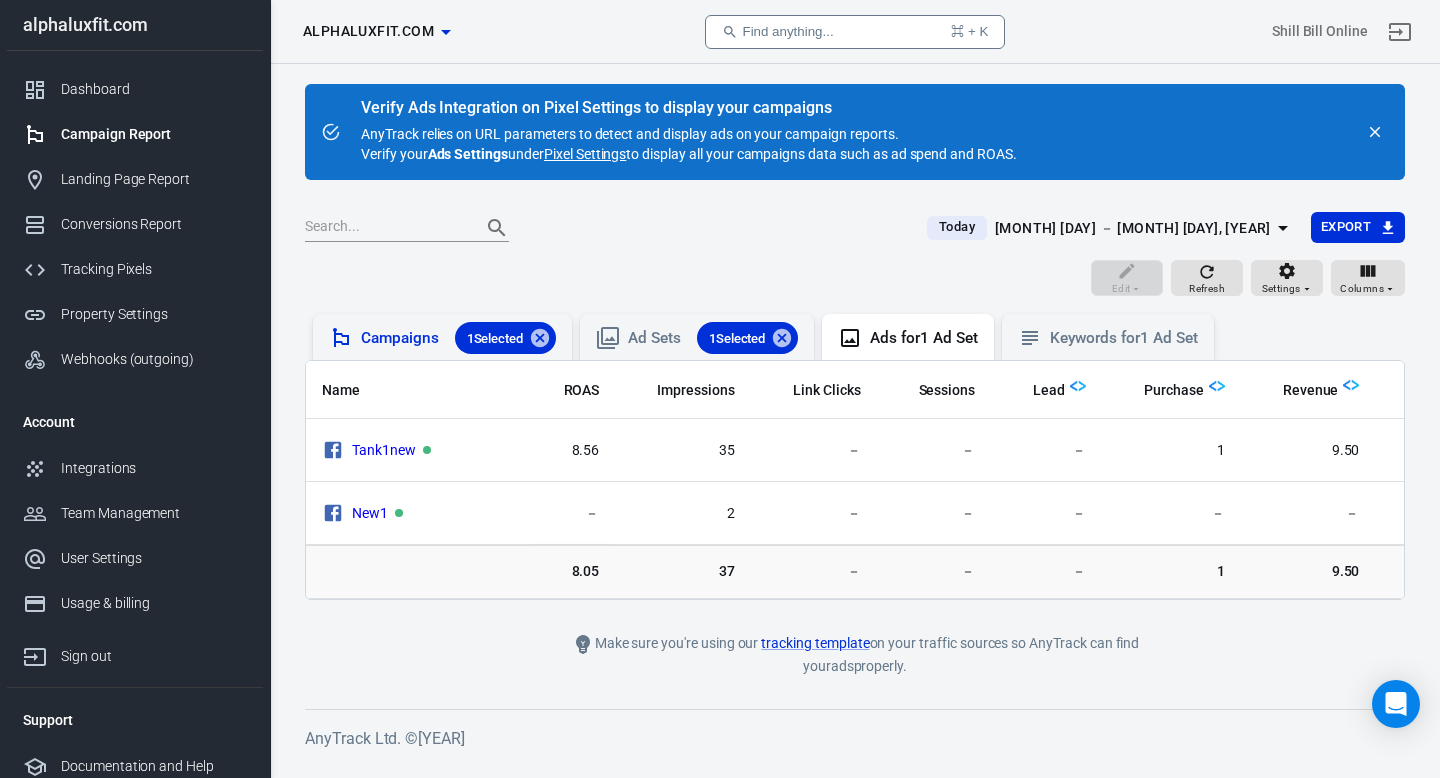 click on "Campaigns [NUMBER]  Selected" at bounding box center [458, 338] 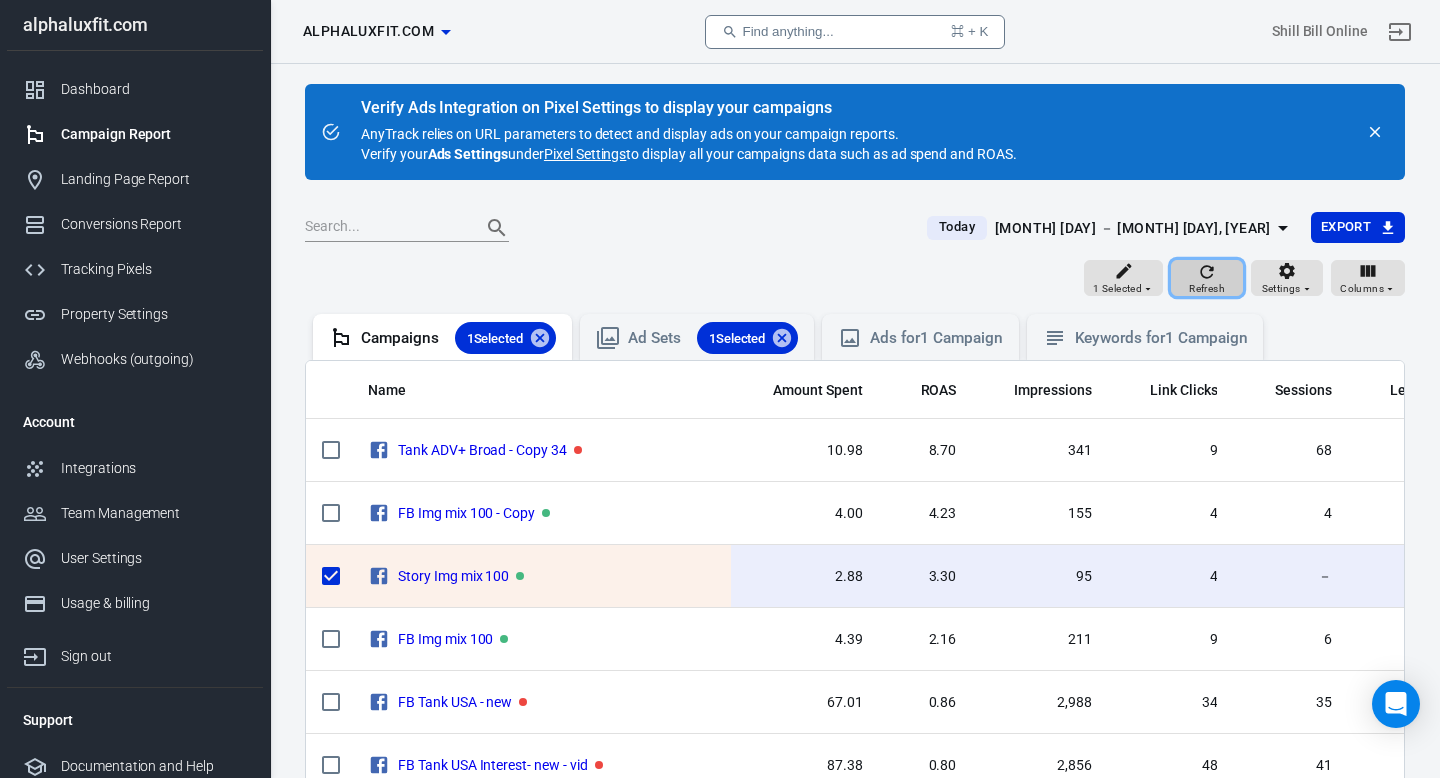 click on "Refresh" at bounding box center (1207, 278) 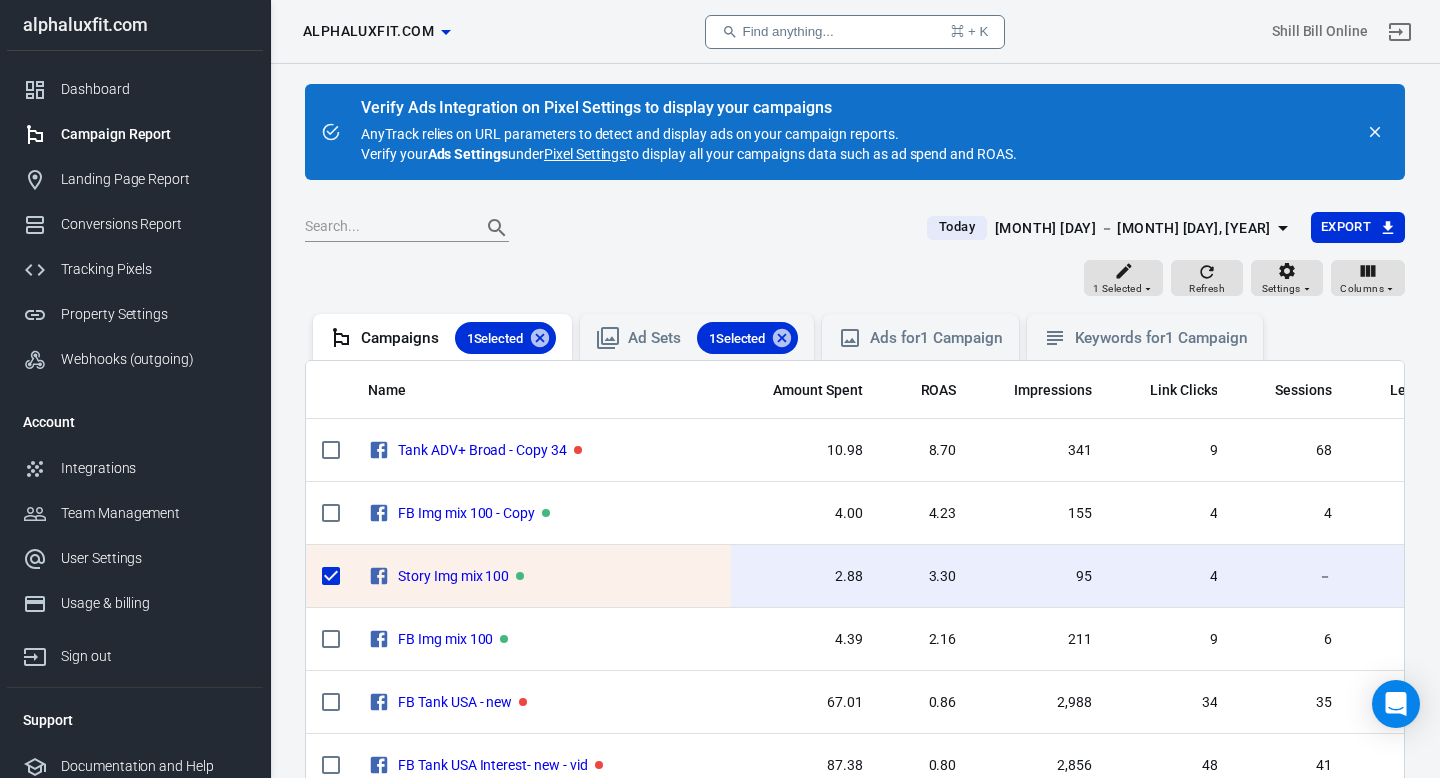 click on "1 Selected Refresh Settings Columns" at bounding box center [855, 278] 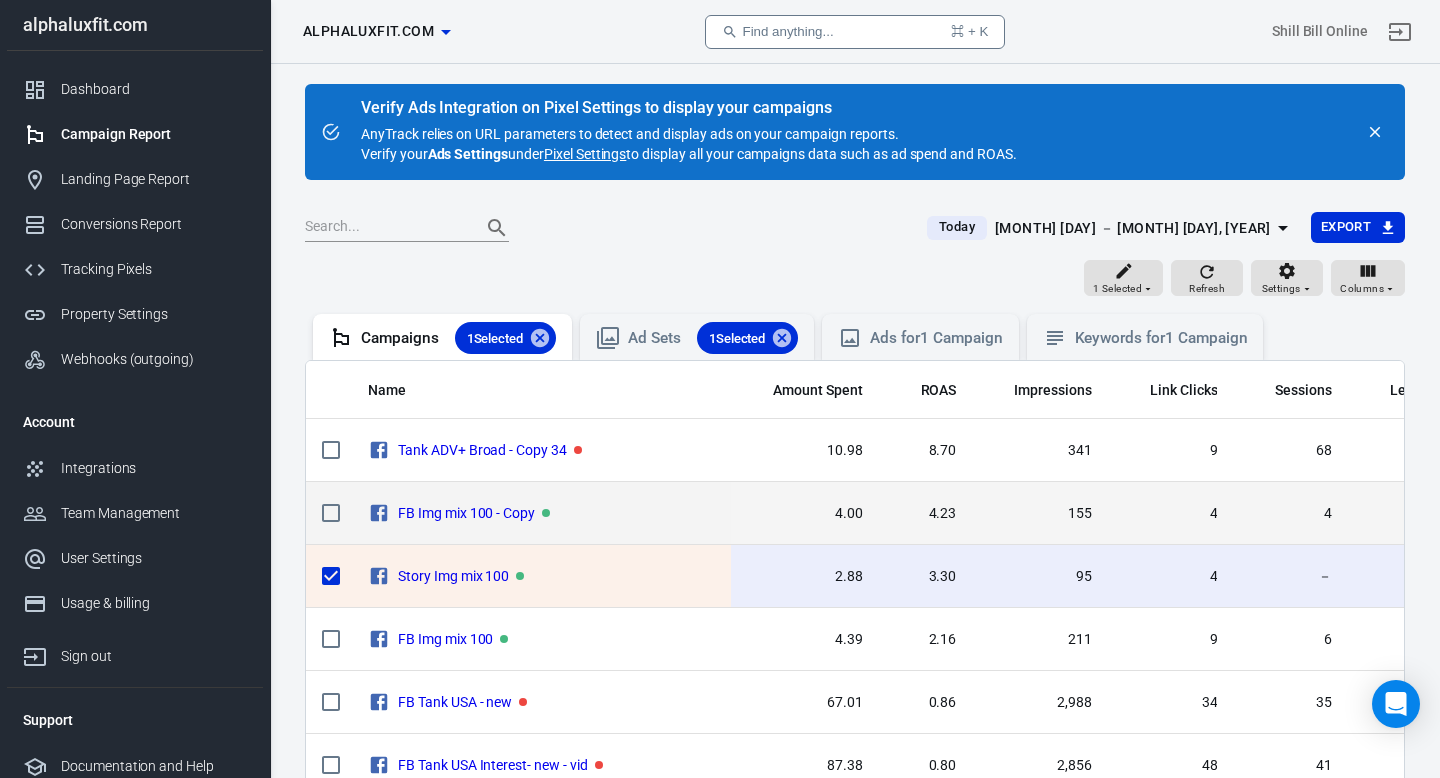 click on "4.00" at bounding box center [805, 450] 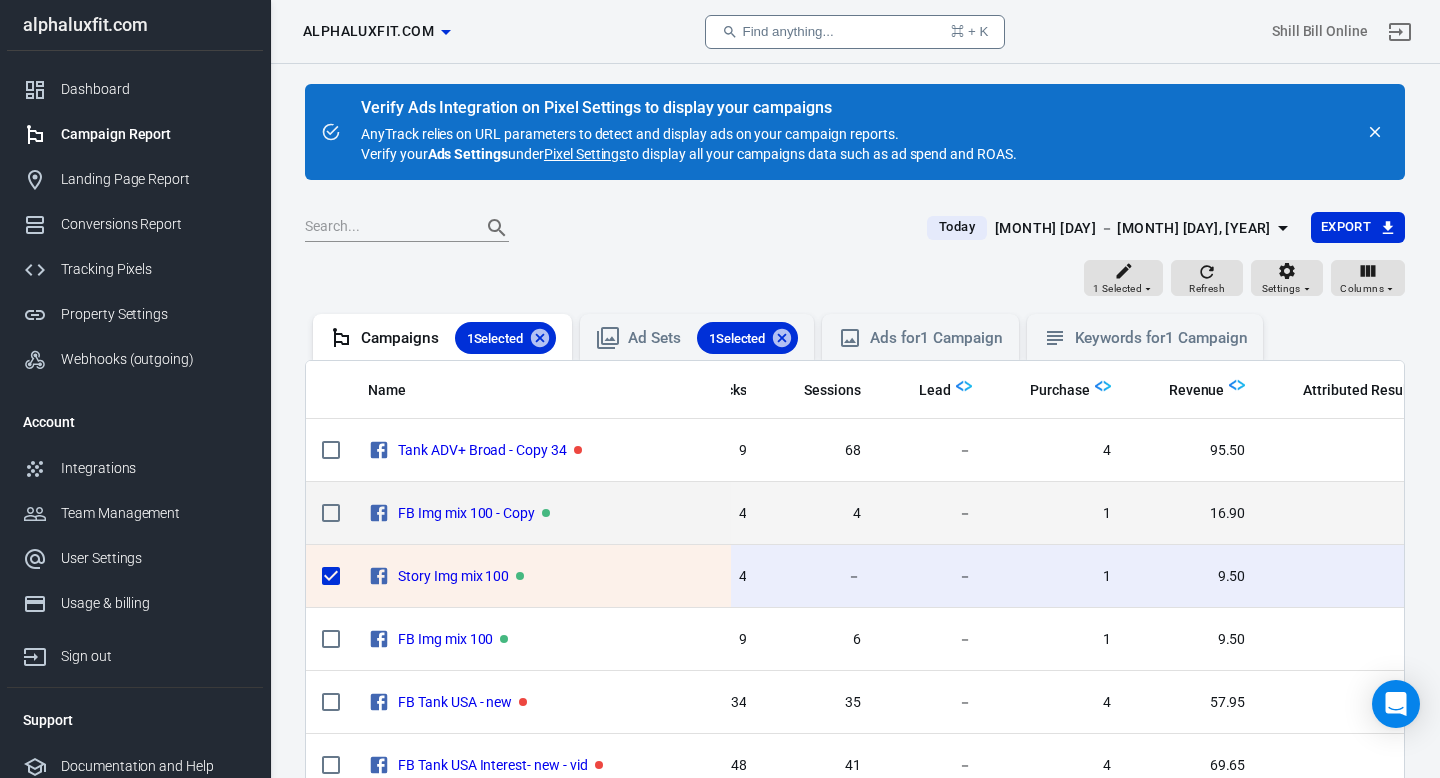 scroll, scrollTop: 0, scrollLeft: 480, axis: horizontal 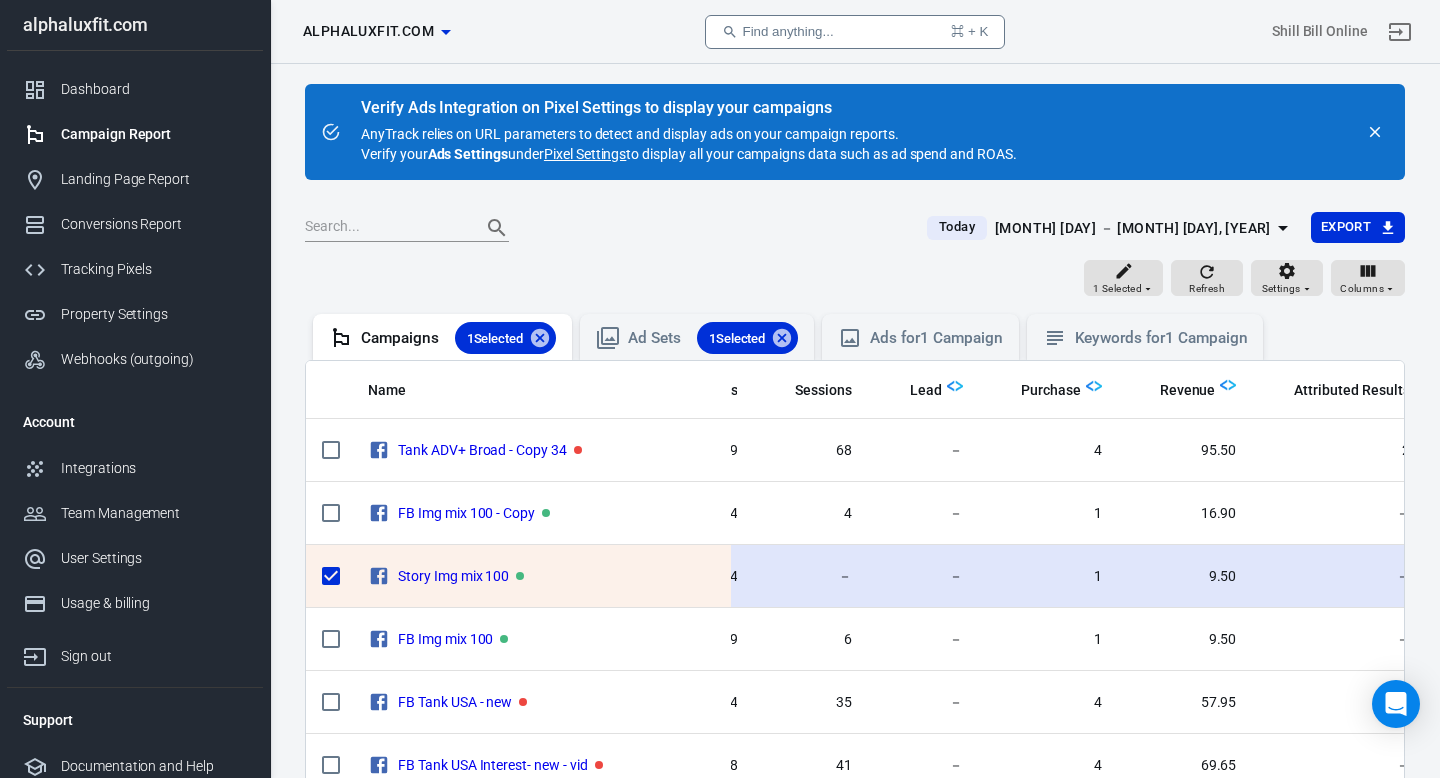 click at bounding box center (331, 576) 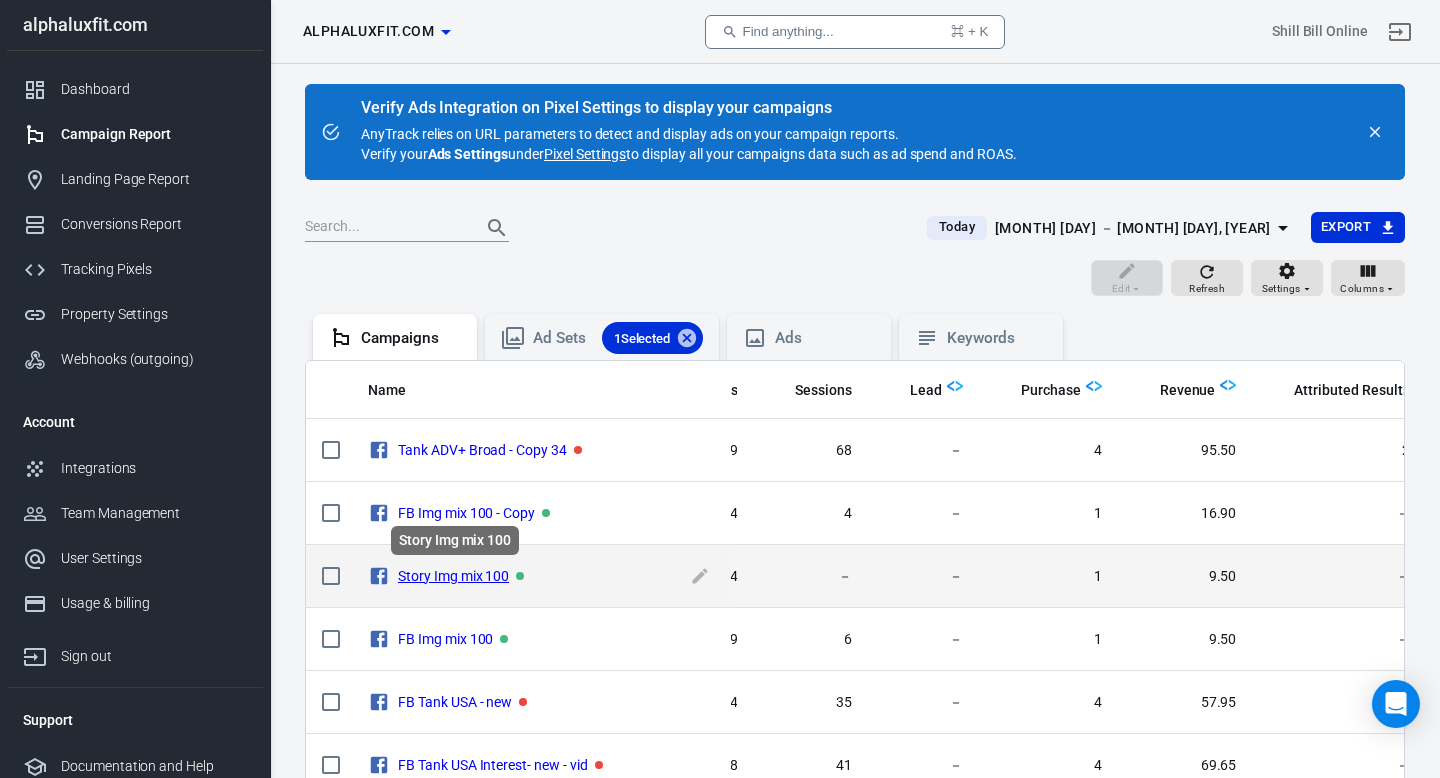 click on "Story Img mix 100" at bounding box center (453, 576) 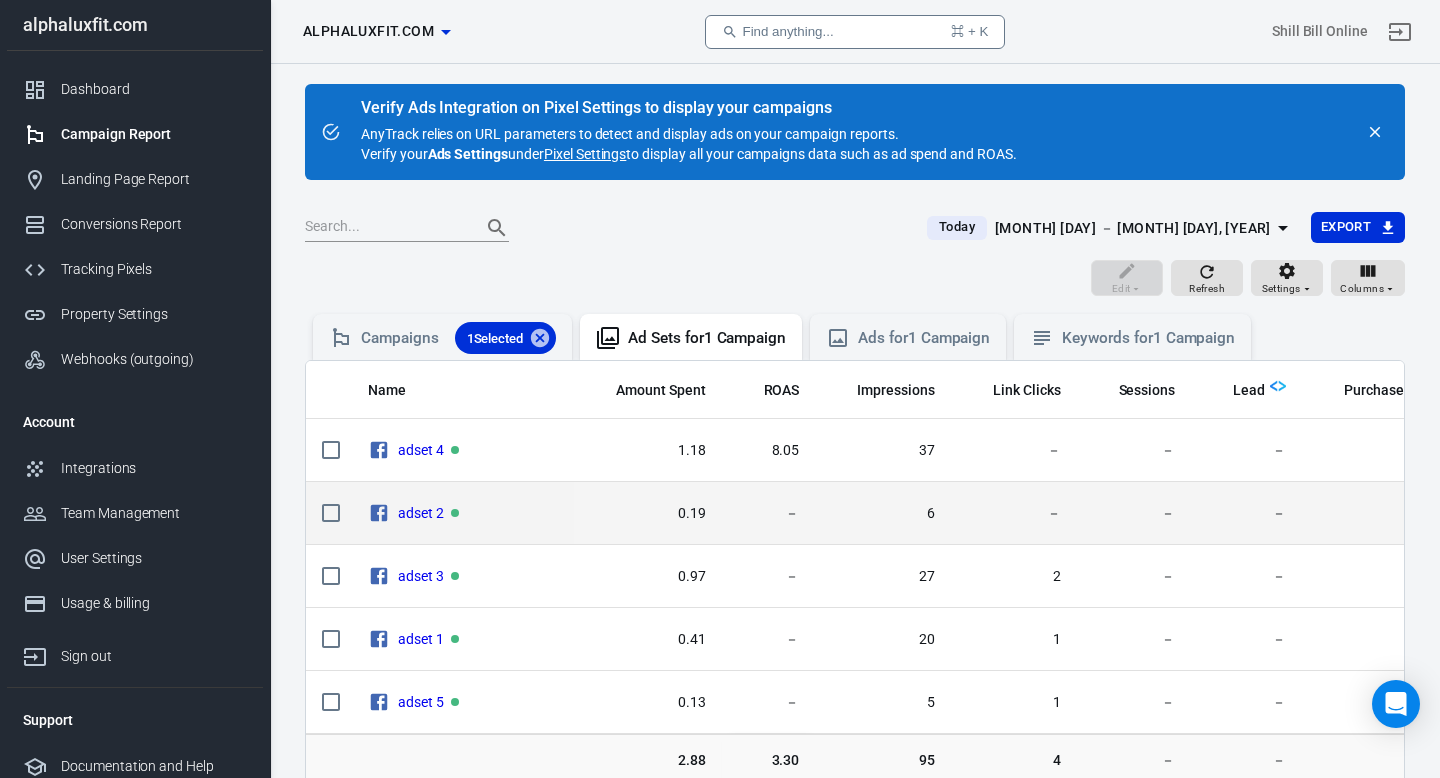 click on "－" at bounding box center [769, 514] 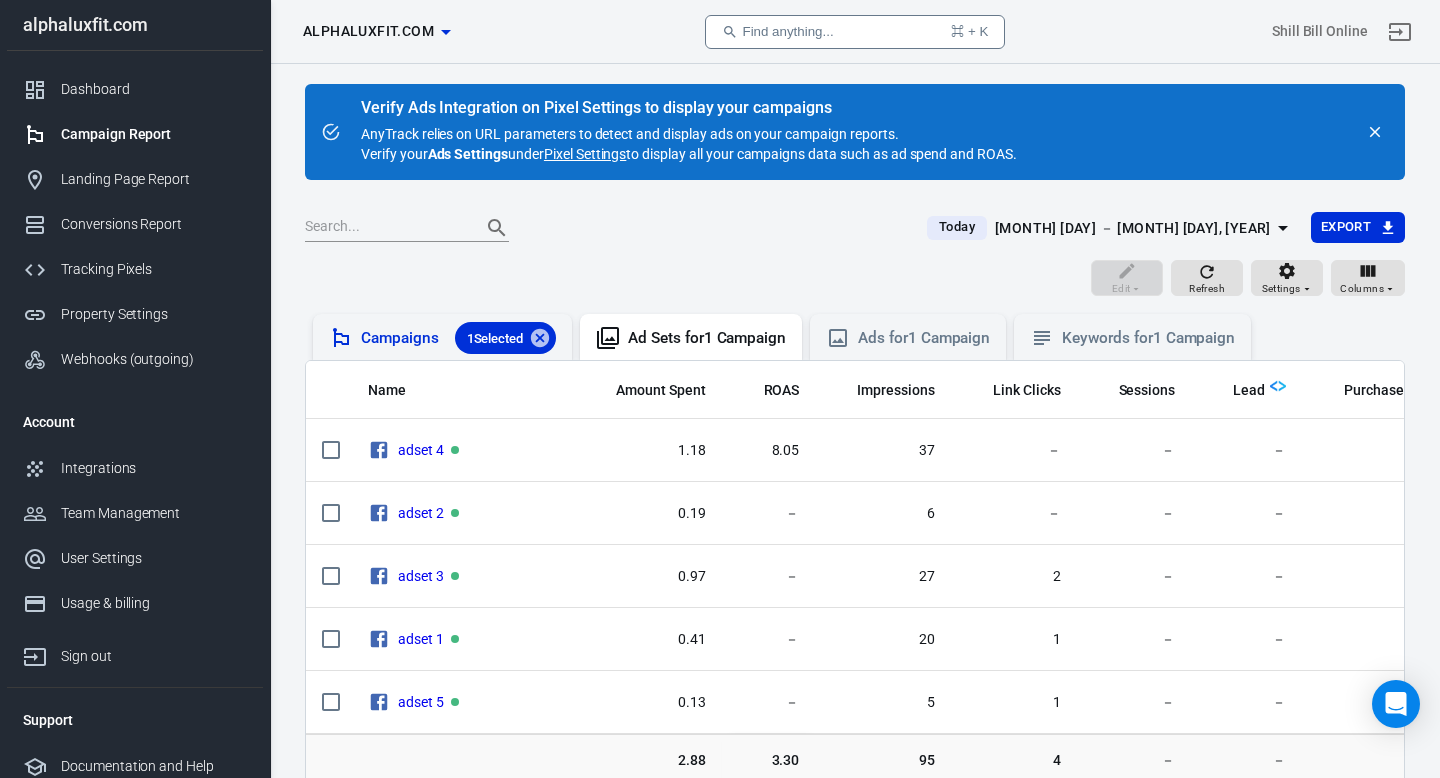 click on "Campaigns [NUMBER]  Selected" at bounding box center (442, 337) 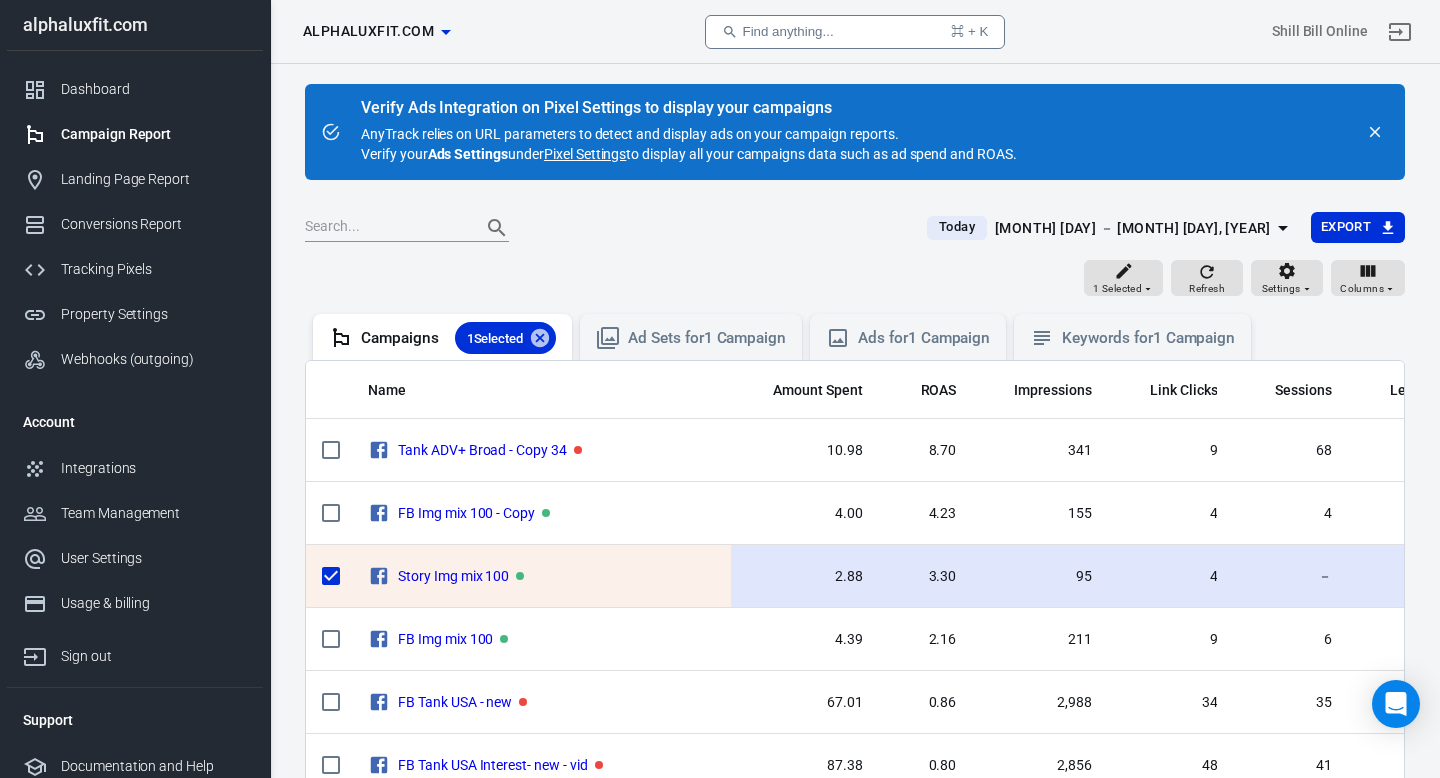 click at bounding box center [331, 576] 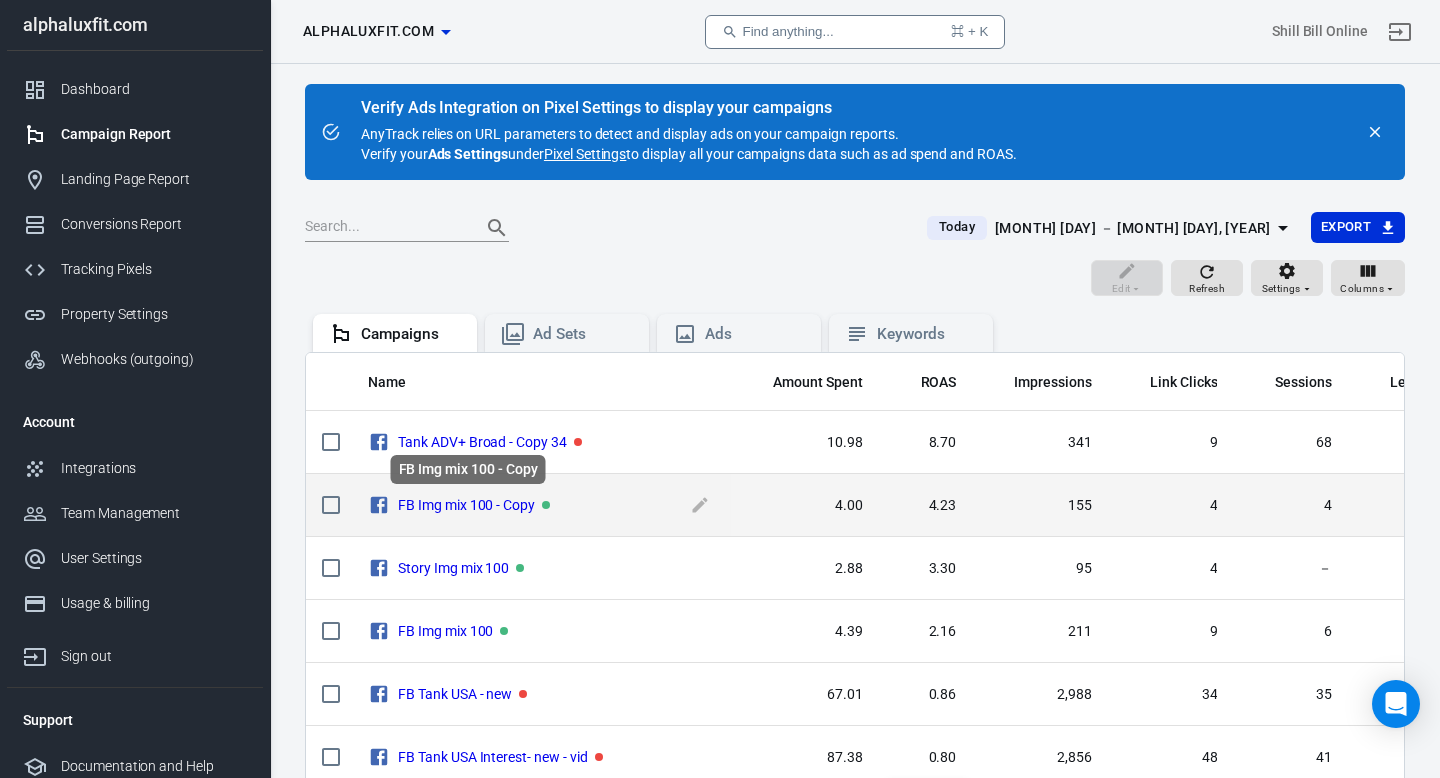 click on "FB Img mix 100 - Copy" at bounding box center [466, 506] 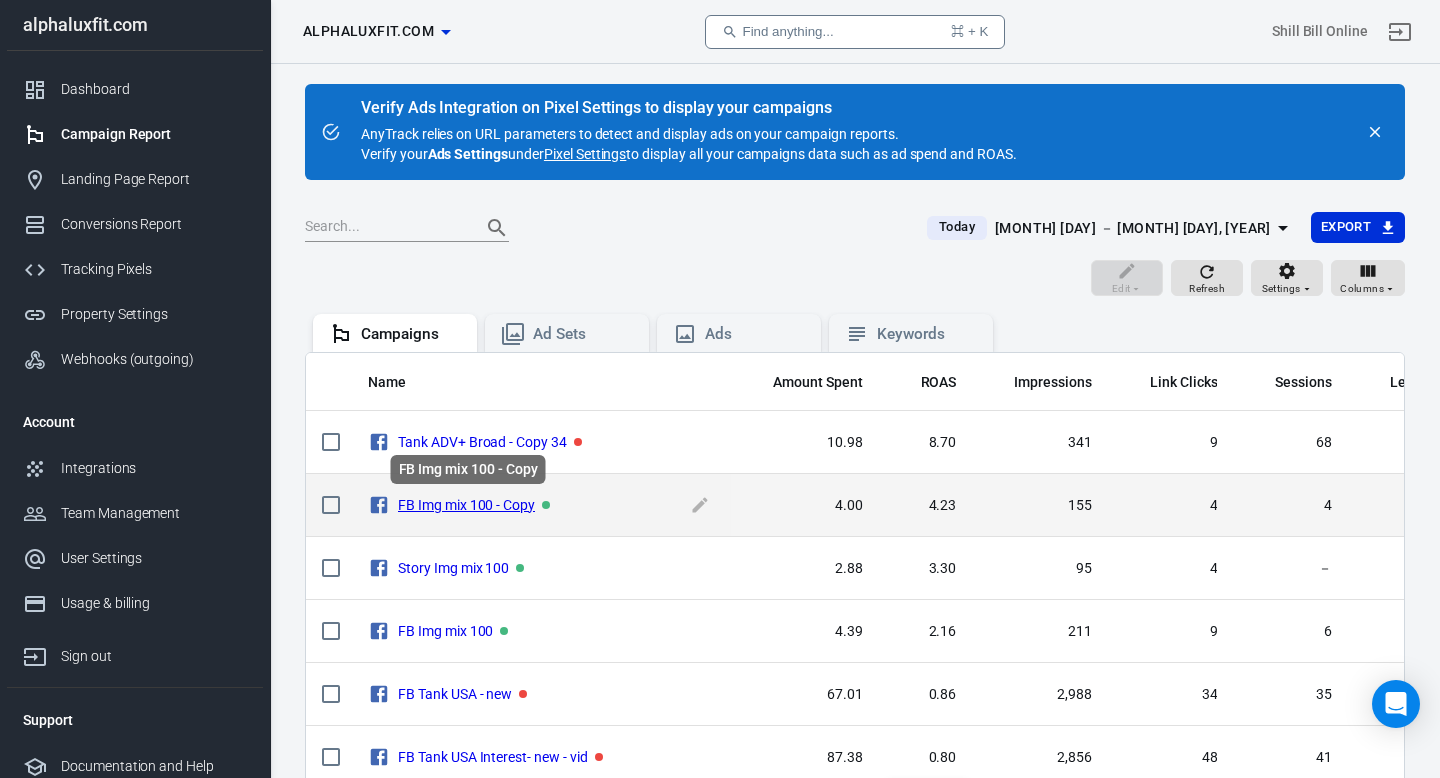 click on "FB Img mix 100 - Copy" at bounding box center [466, 505] 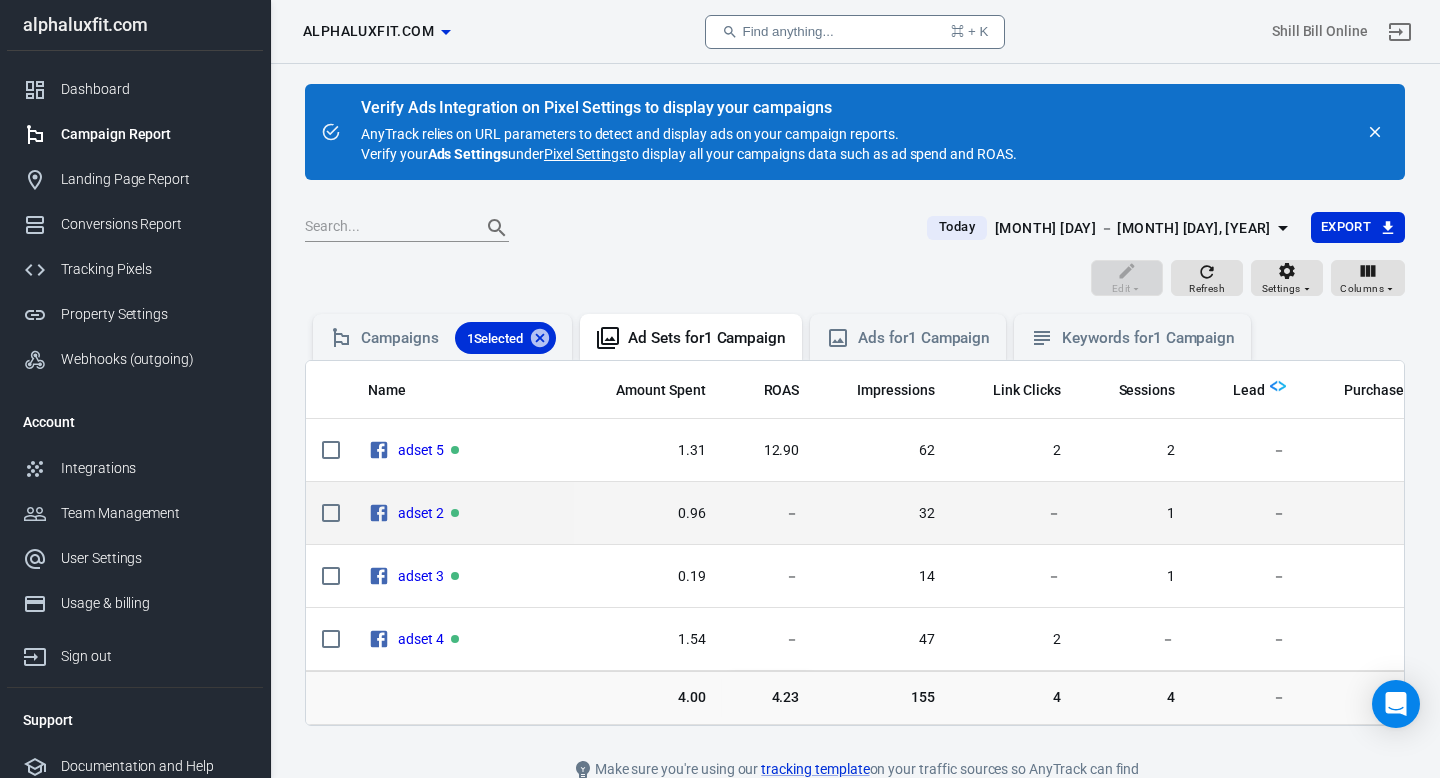 click on "0.96" at bounding box center (648, 450) 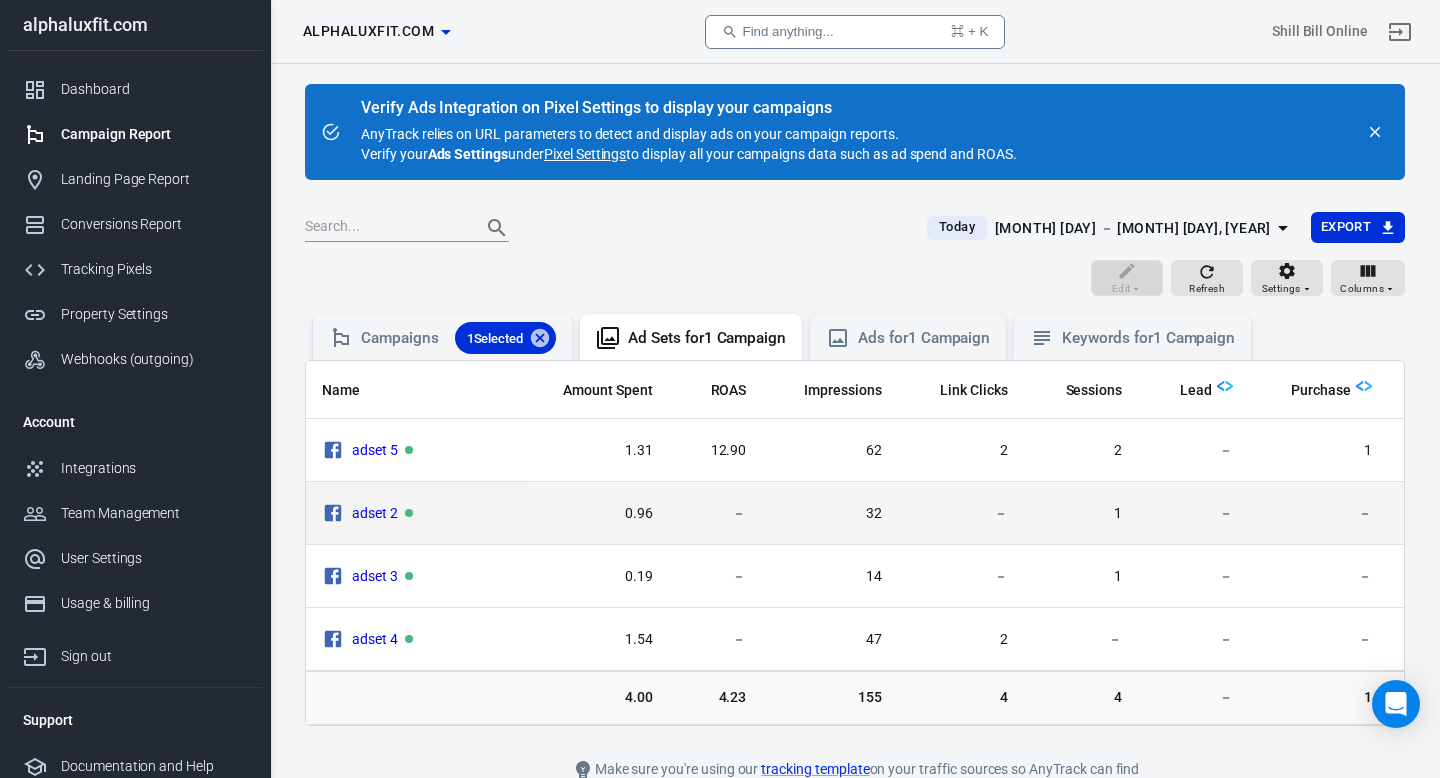 scroll, scrollTop: 0, scrollLeft: 80, axis: horizontal 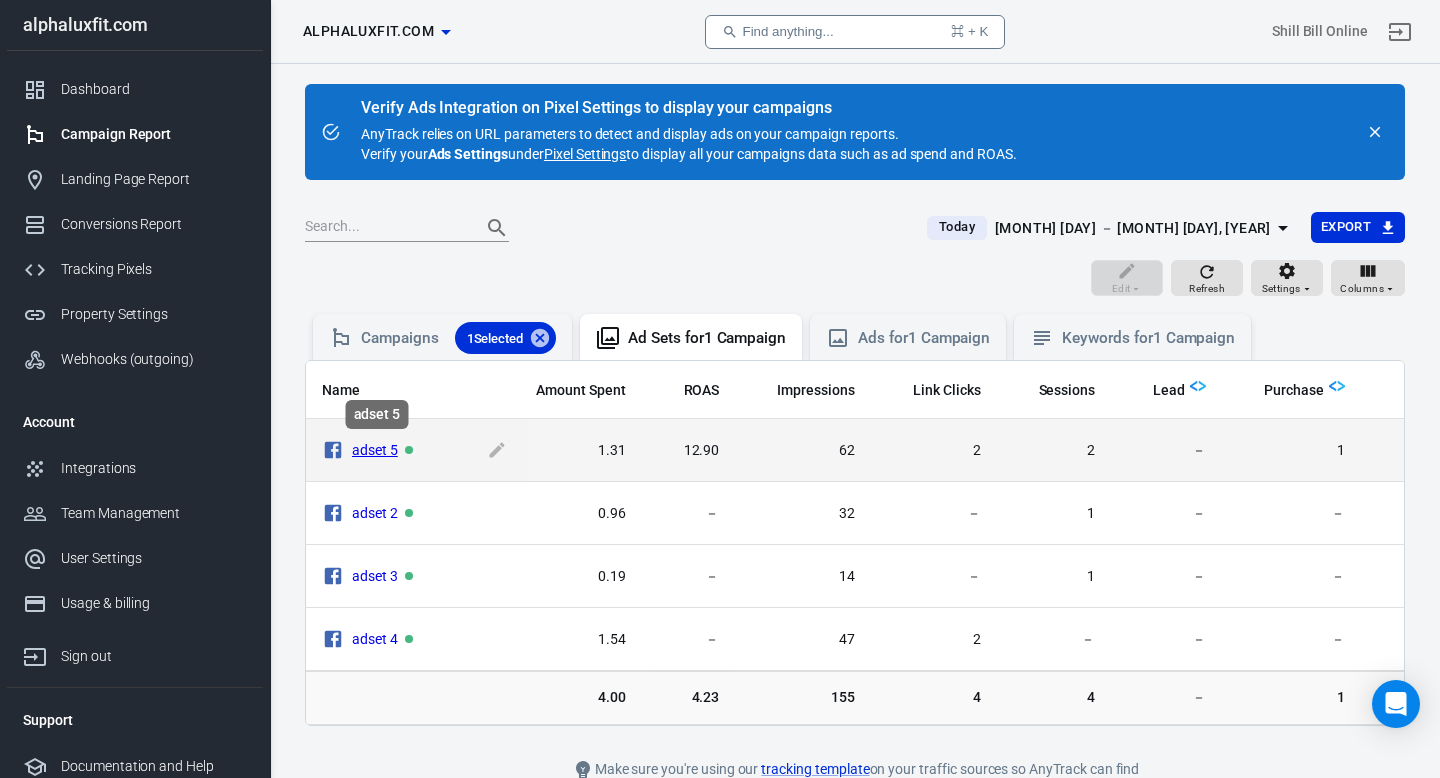 click on "adset 5" at bounding box center (375, 450) 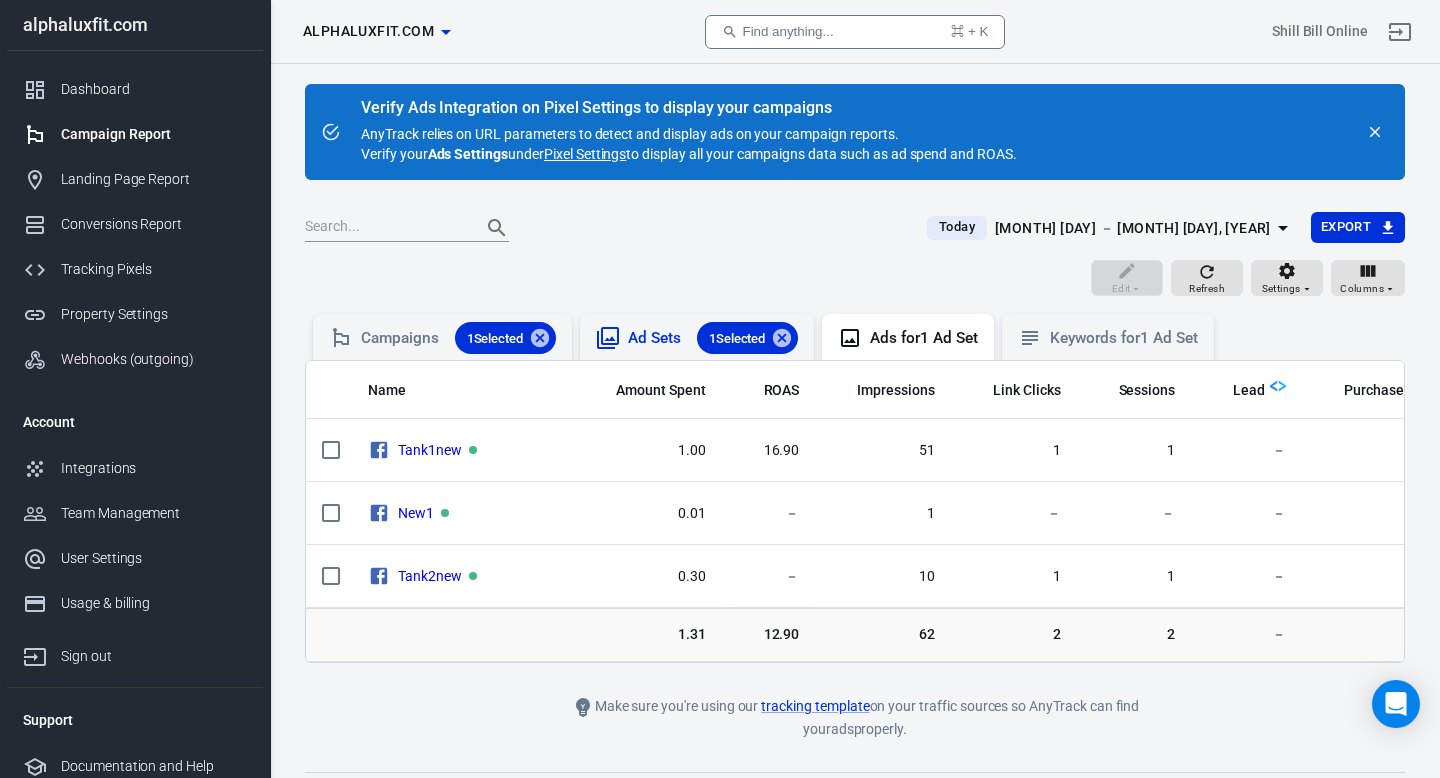 click on "Ad Sets 1  Selected" at bounding box center [713, 338] 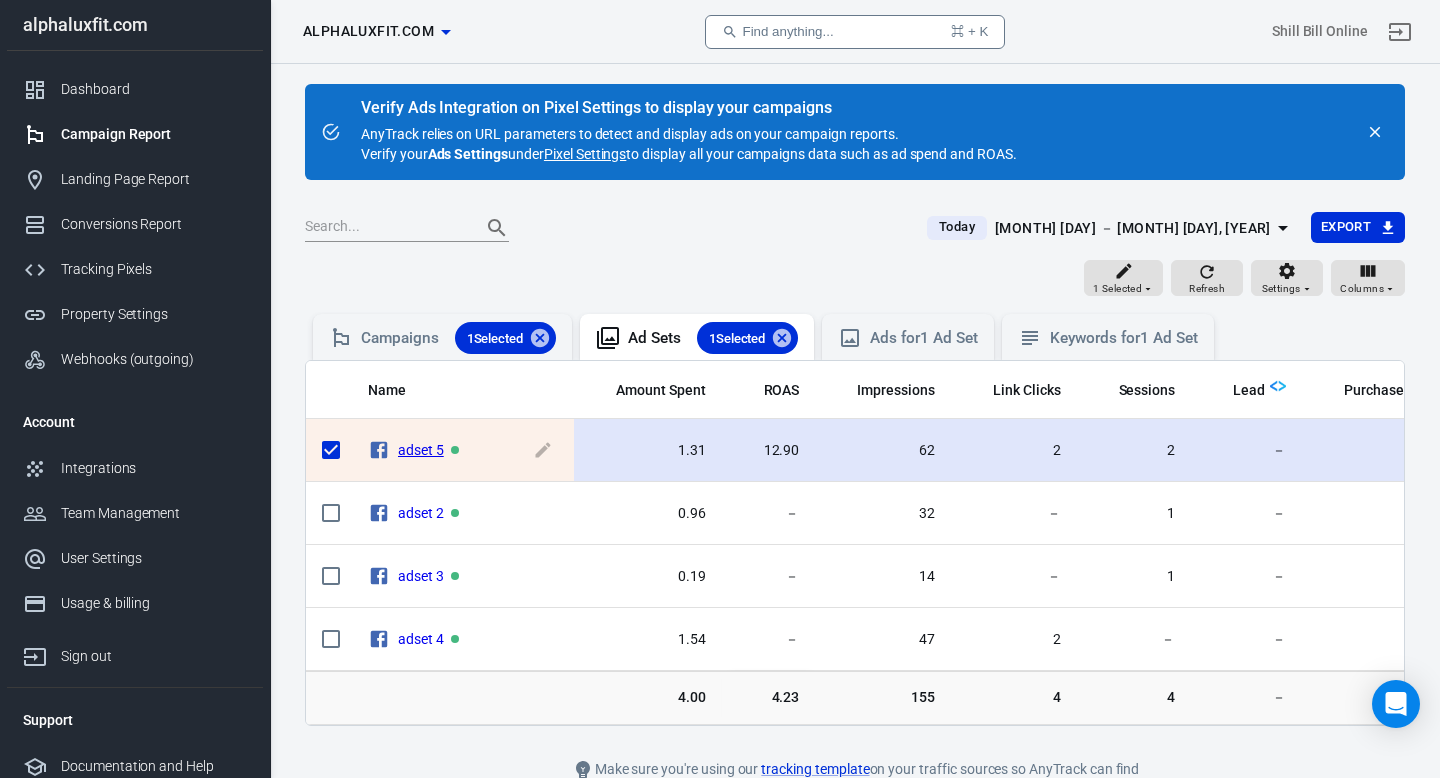 click on "adset 5" at bounding box center [421, 450] 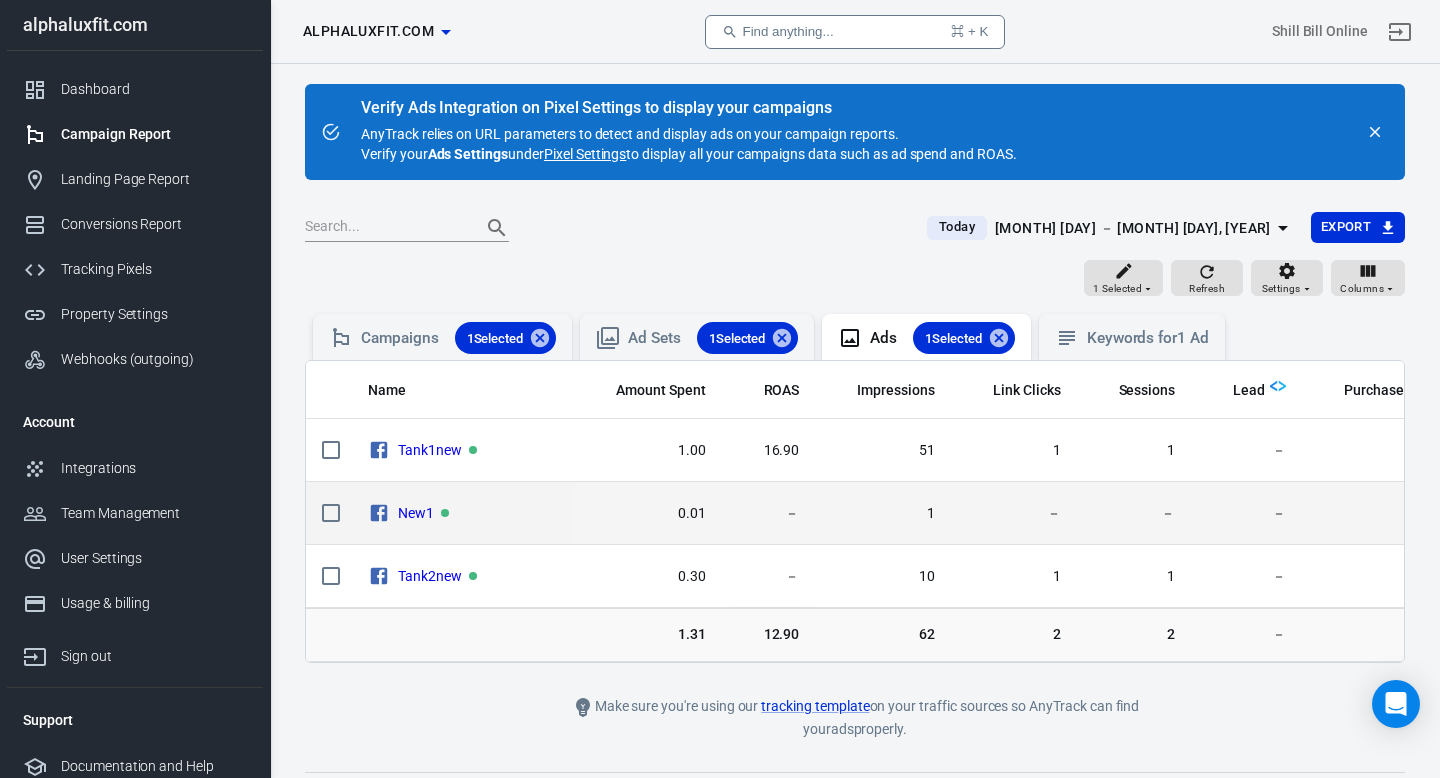 click on "0.01" at bounding box center (648, 450) 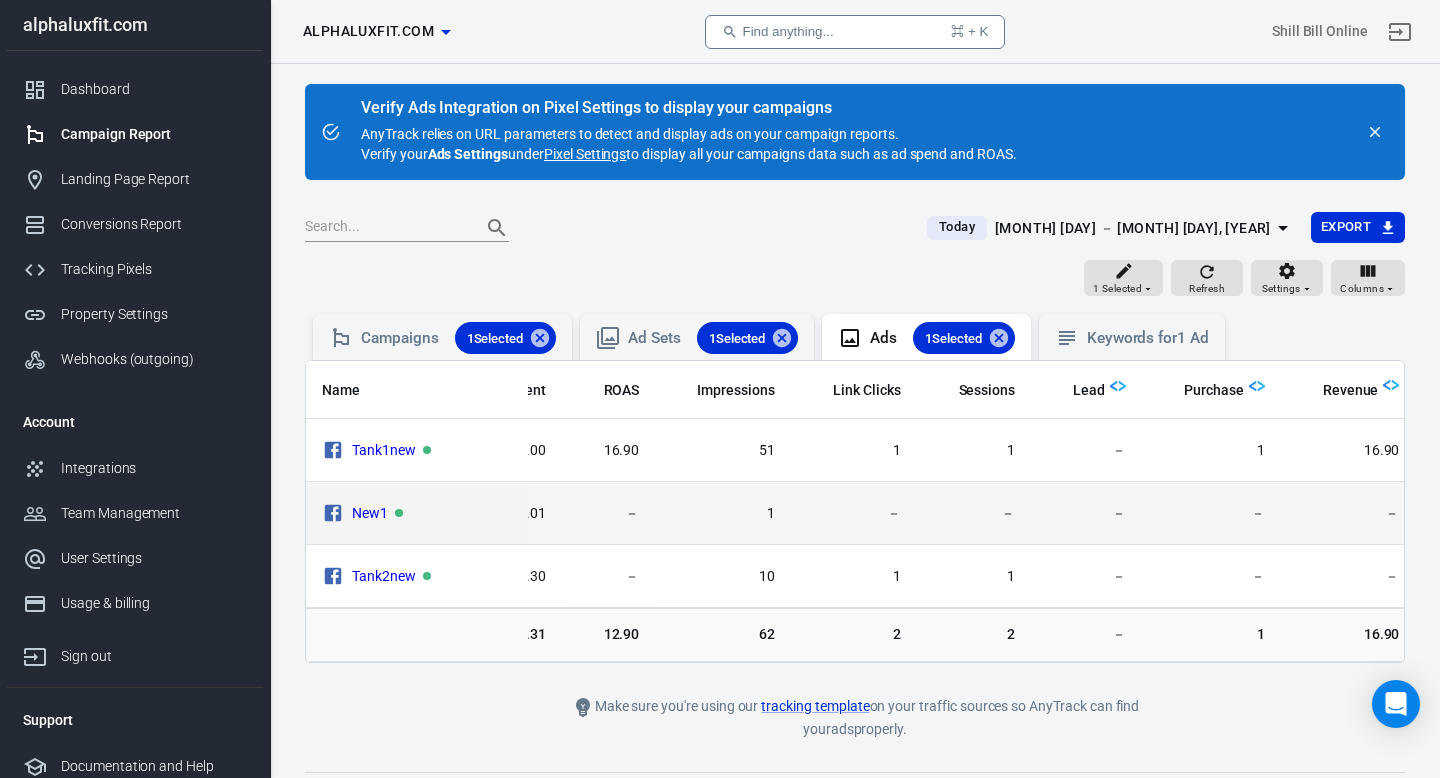 scroll, scrollTop: 0, scrollLeft: 200, axis: horizontal 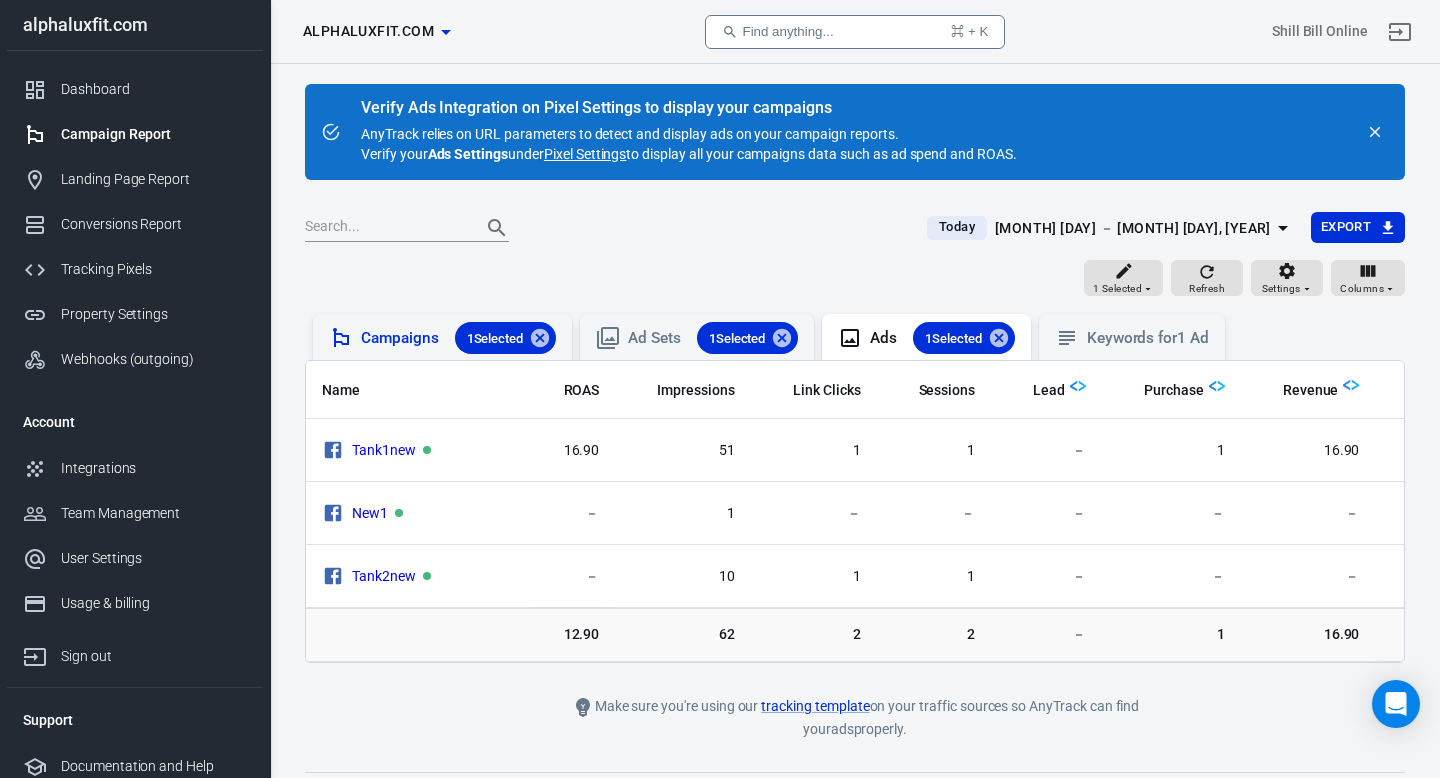 click on "Campaigns [NUMBER]  Selected" at bounding box center [458, 338] 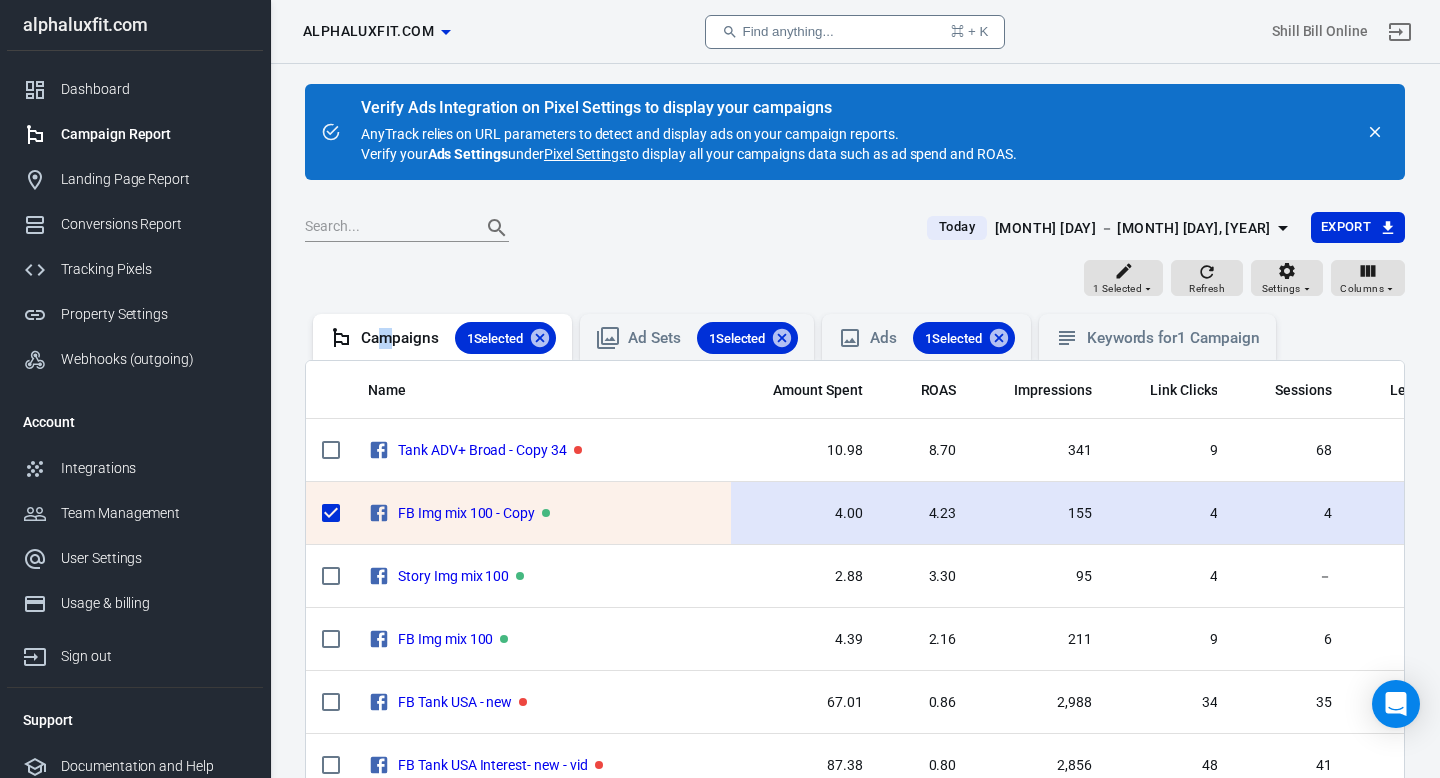 click at bounding box center [331, 513] 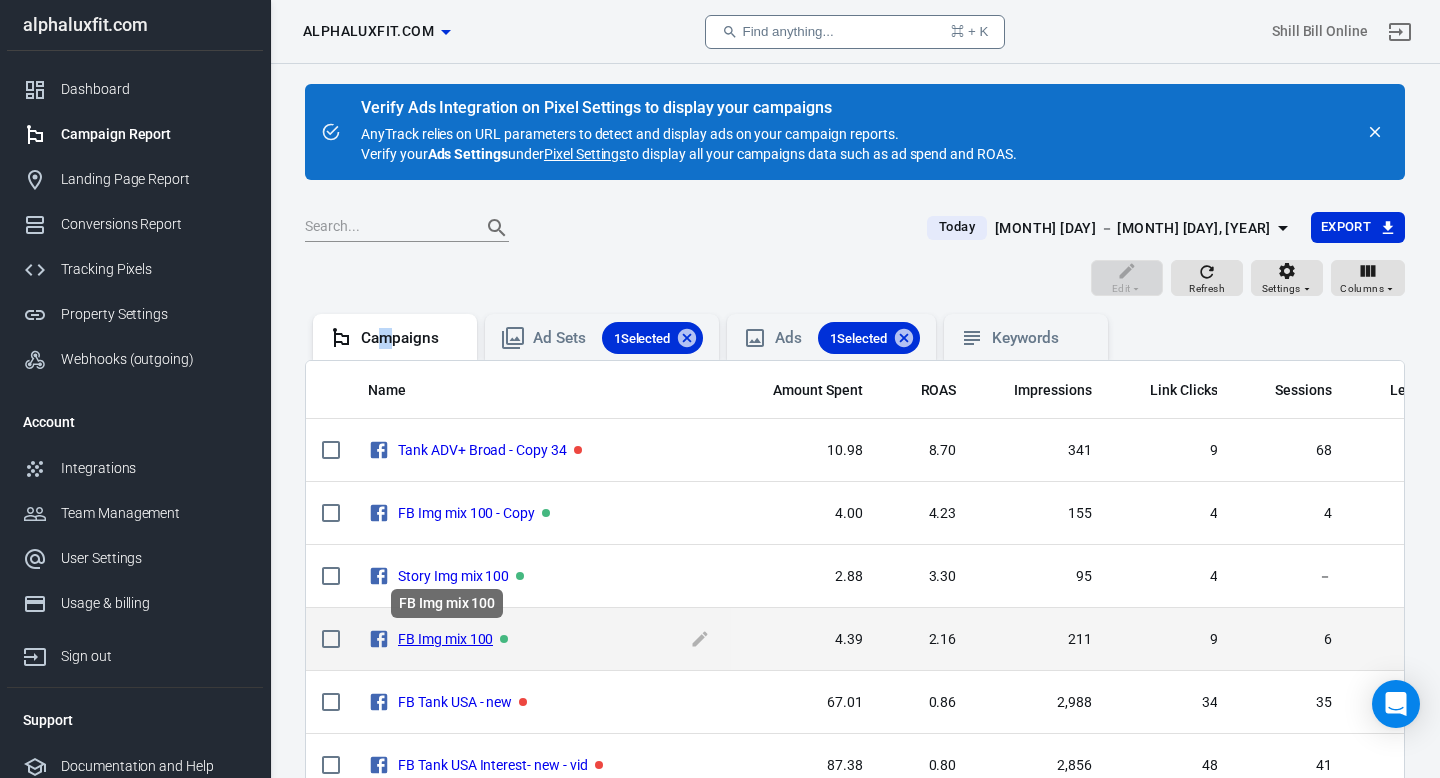 click on "FB Img mix 100" at bounding box center (445, 639) 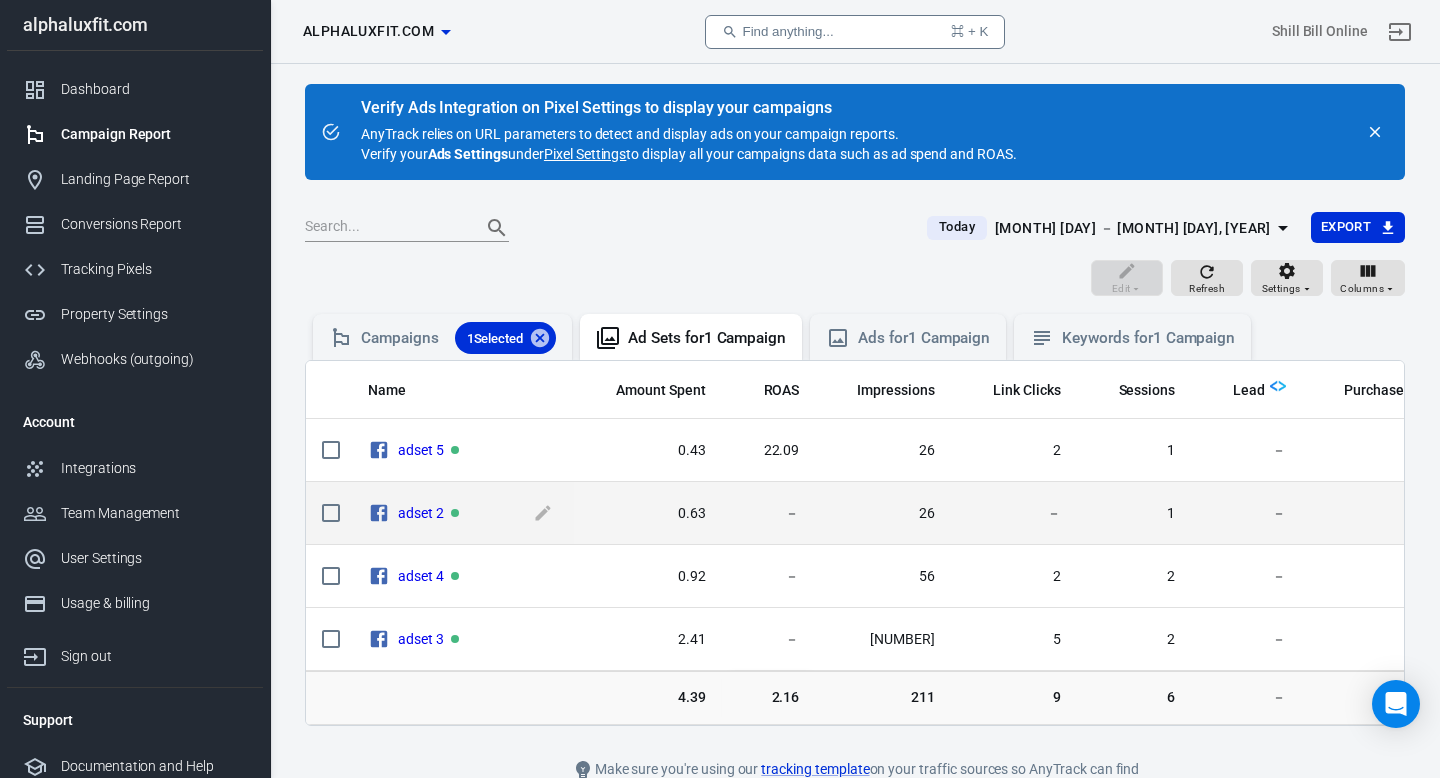 click on "adset 2" at bounding box center (463, 451) 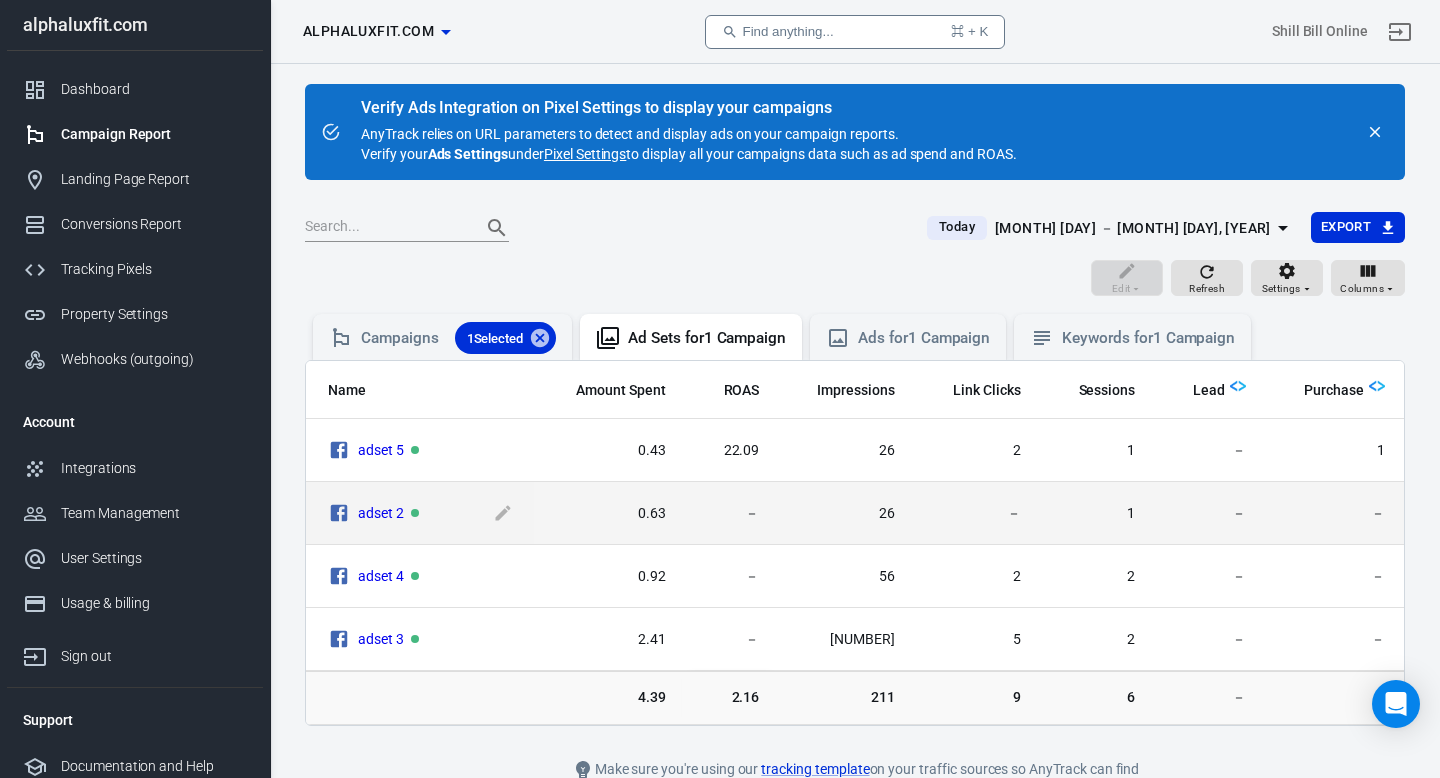 scroll, scrollTop: 0, scrollLeft: 80, axis: horizontal 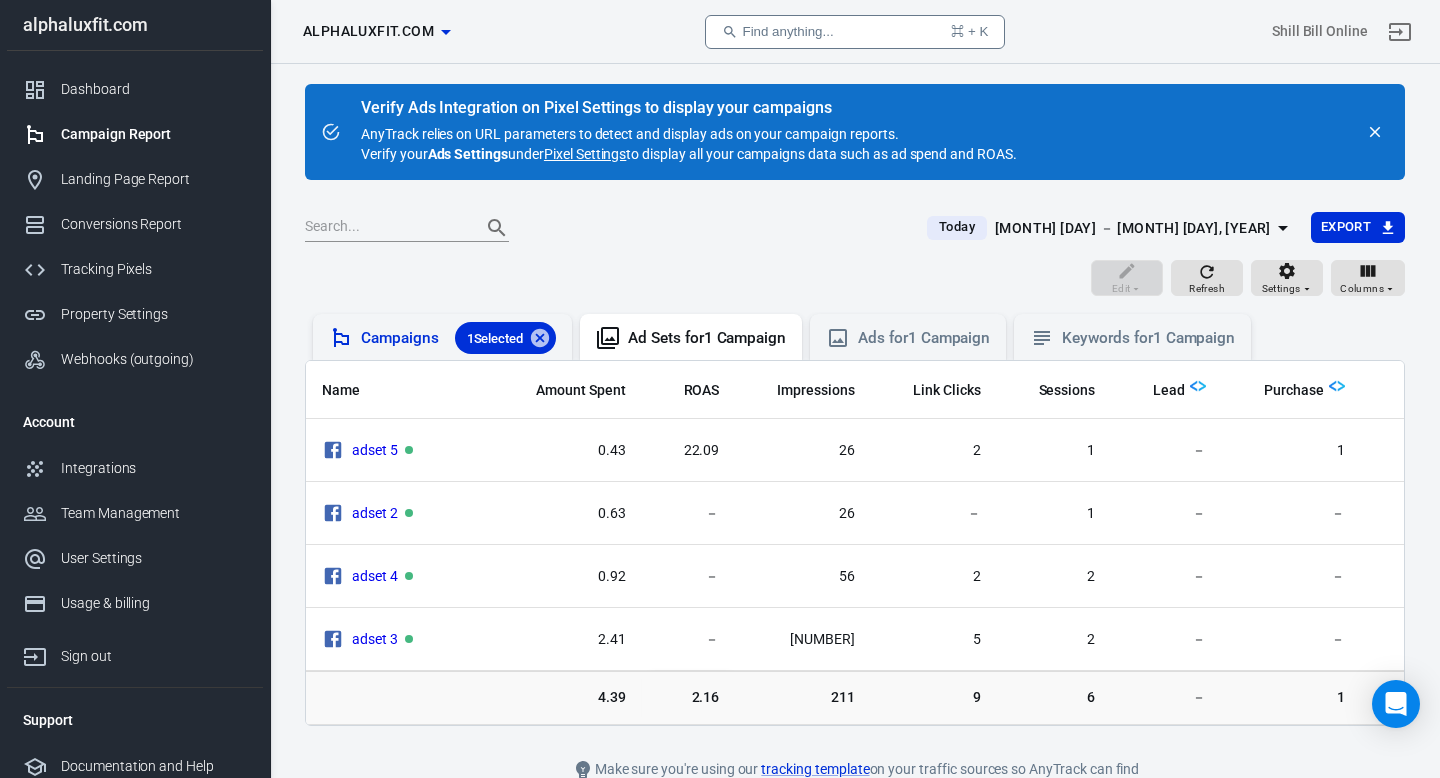 click on "Campaigns [NUMBER]  Selected" at bounding box center (442, 337) 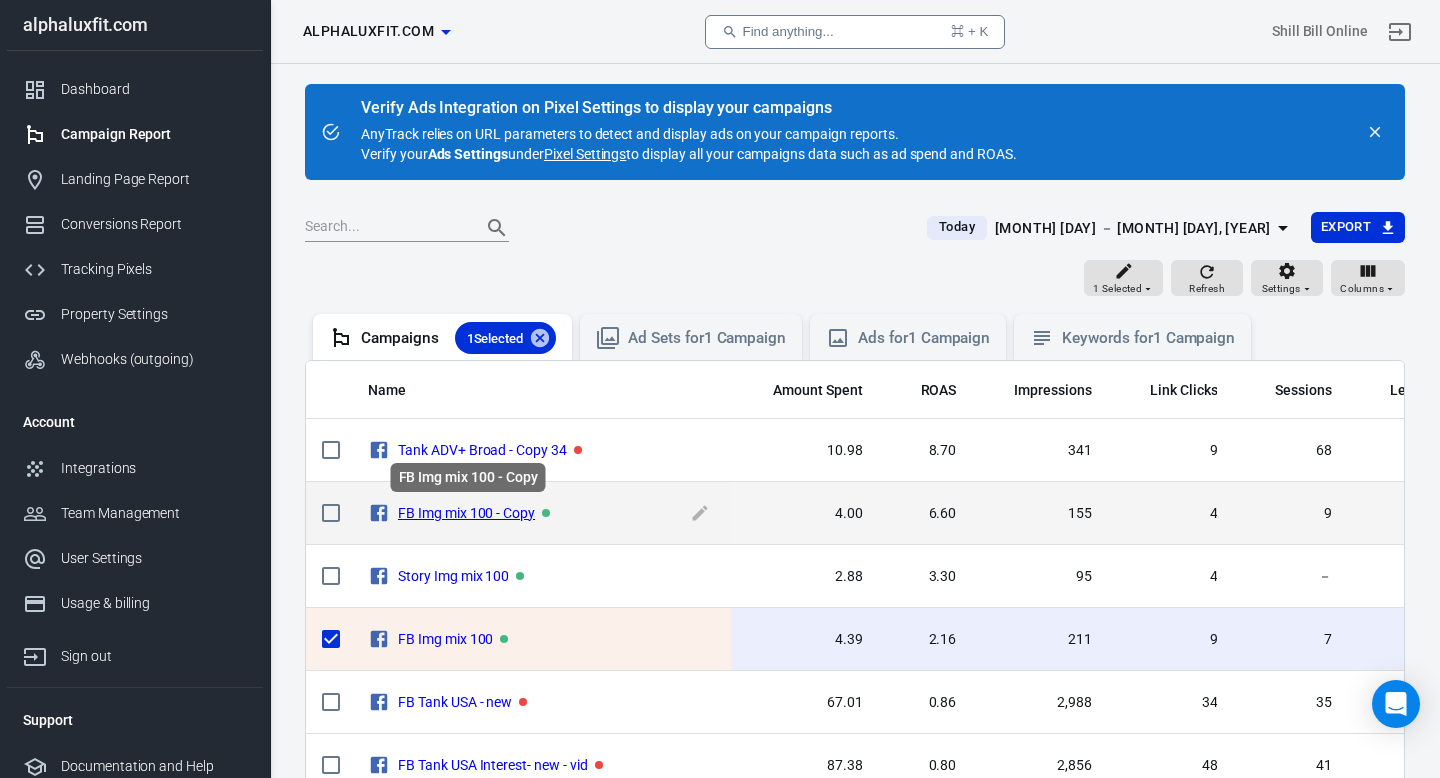 click on "FB Img mix 100 - Copy" at bounding box center [466, 513] 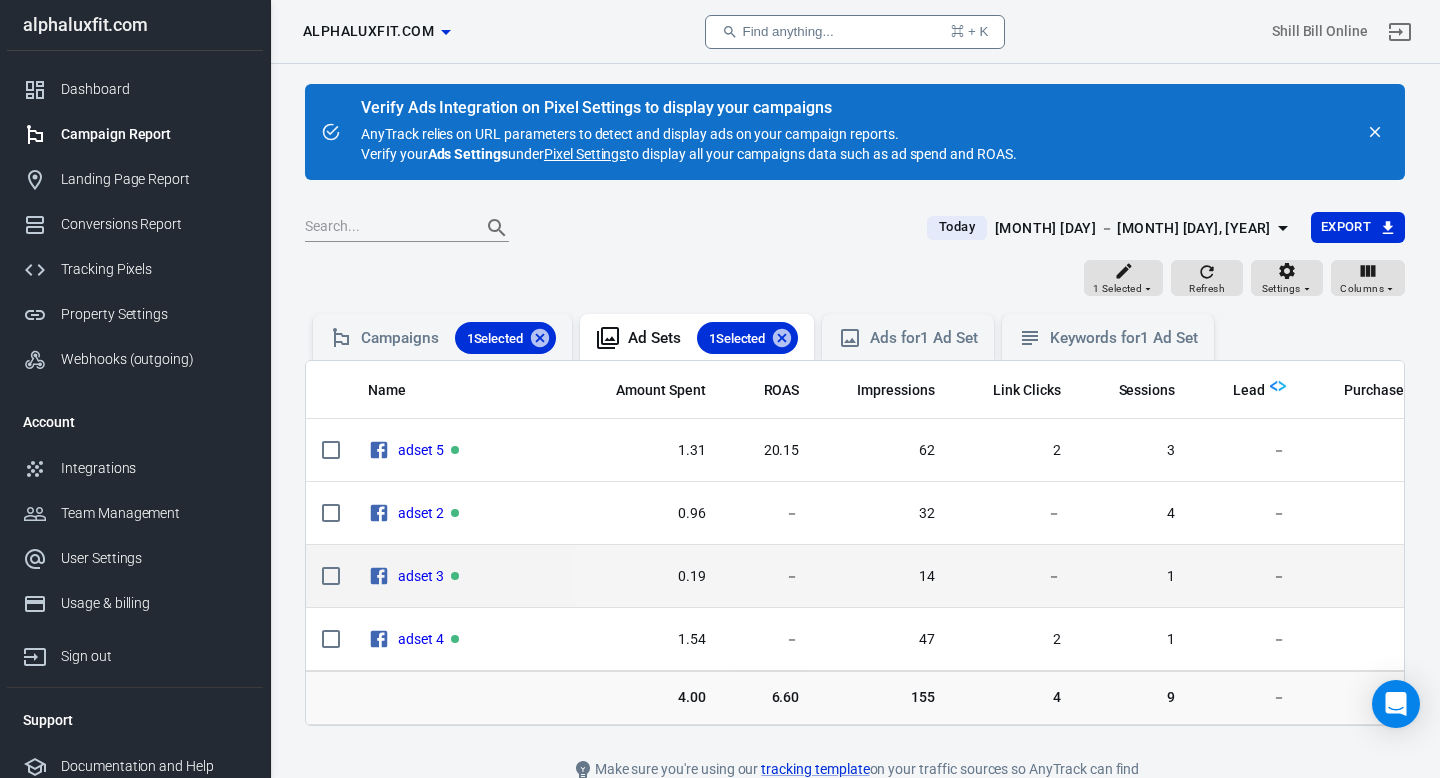 click on "0.19" at bounding box center [648, 450] 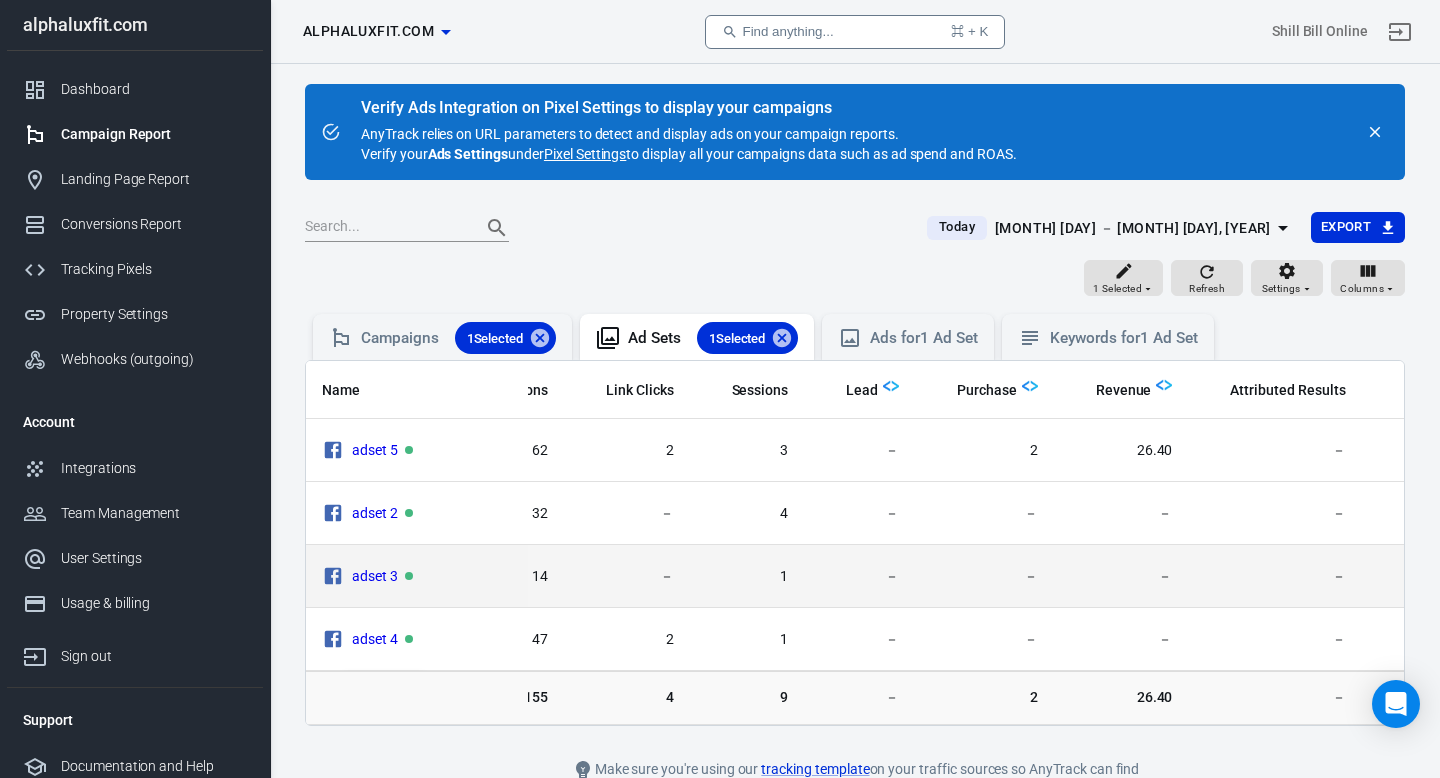 scroll, scrollTop: 0, scrollLeft: 440, axis: horizontal 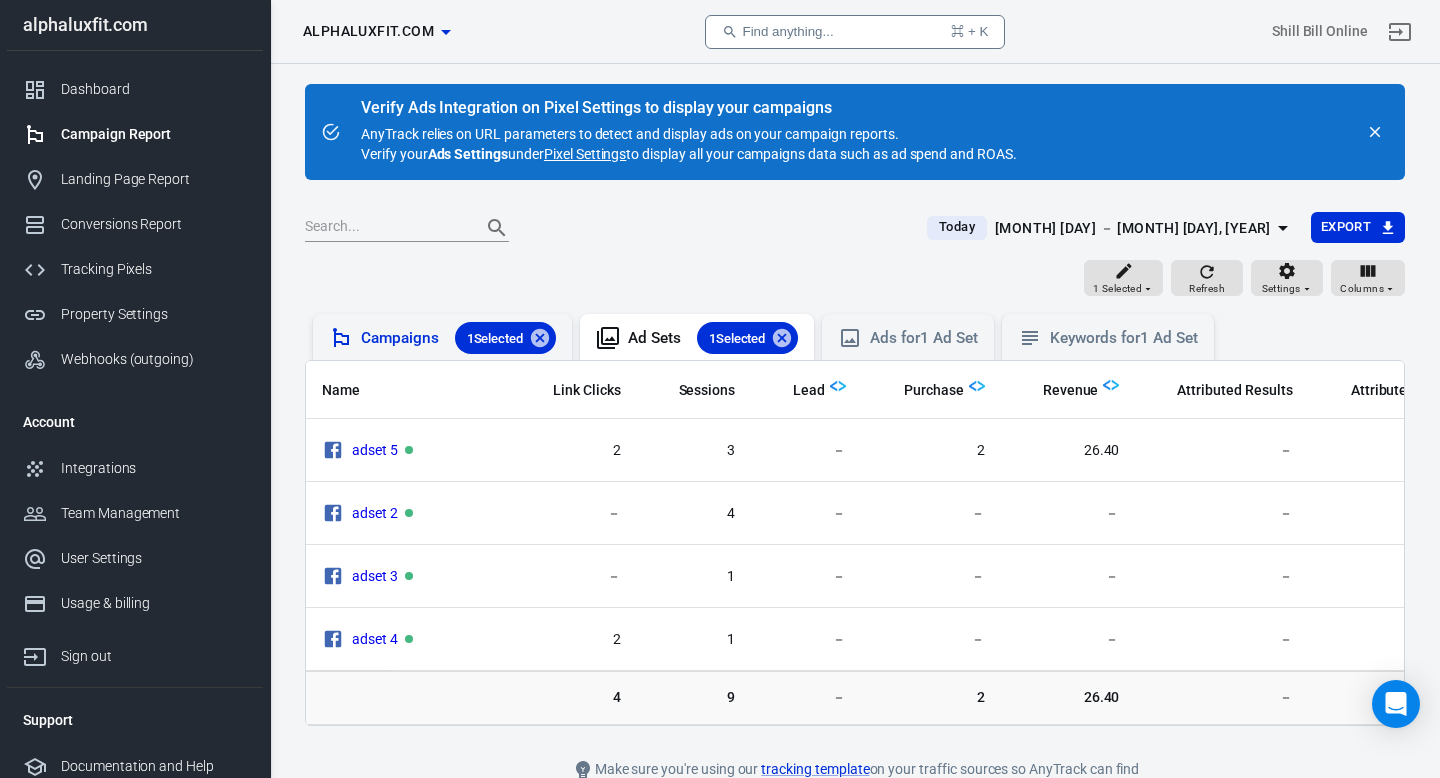 click on "Campaigns [NUMBER]  Selected" at bounding box center [458, 338] 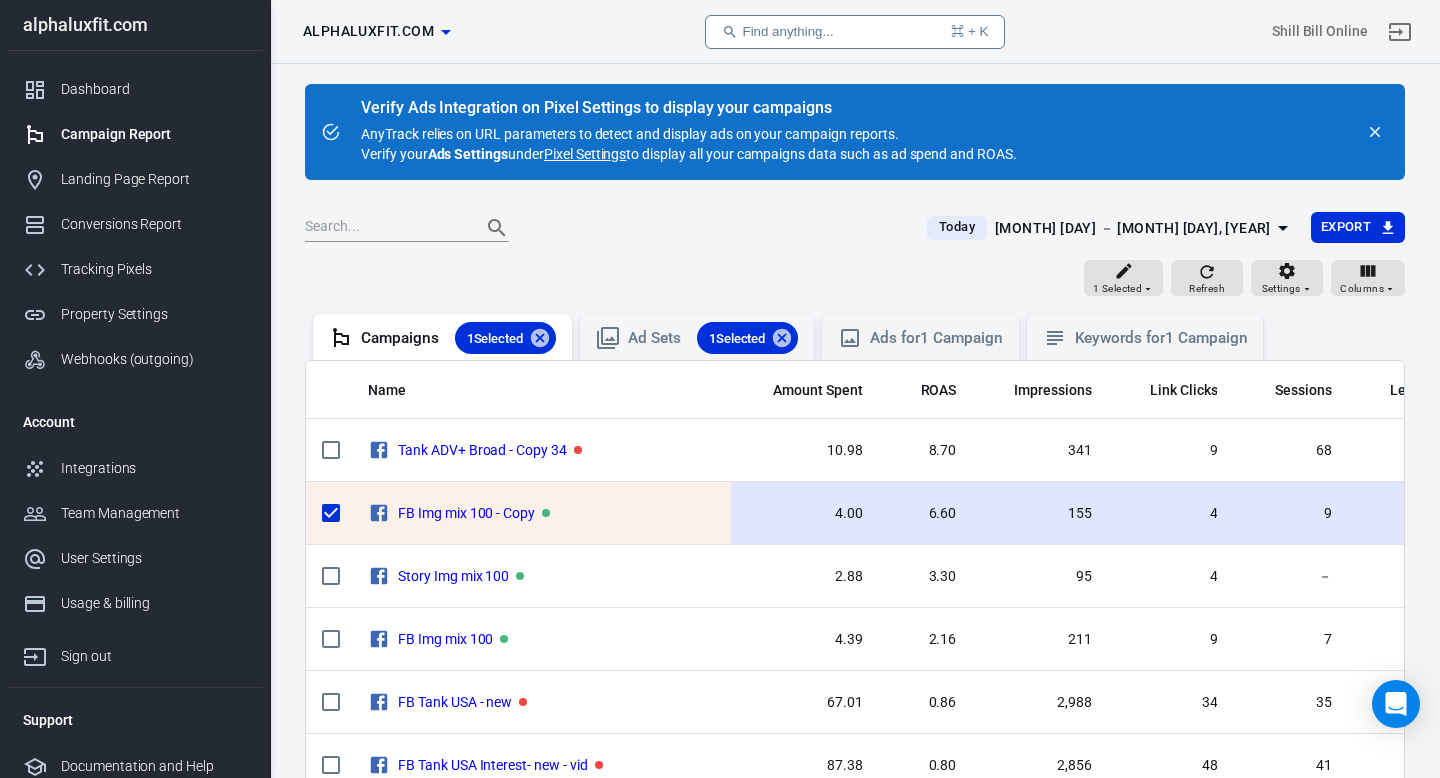 click on "4.00" at bounding box center (805, 513) 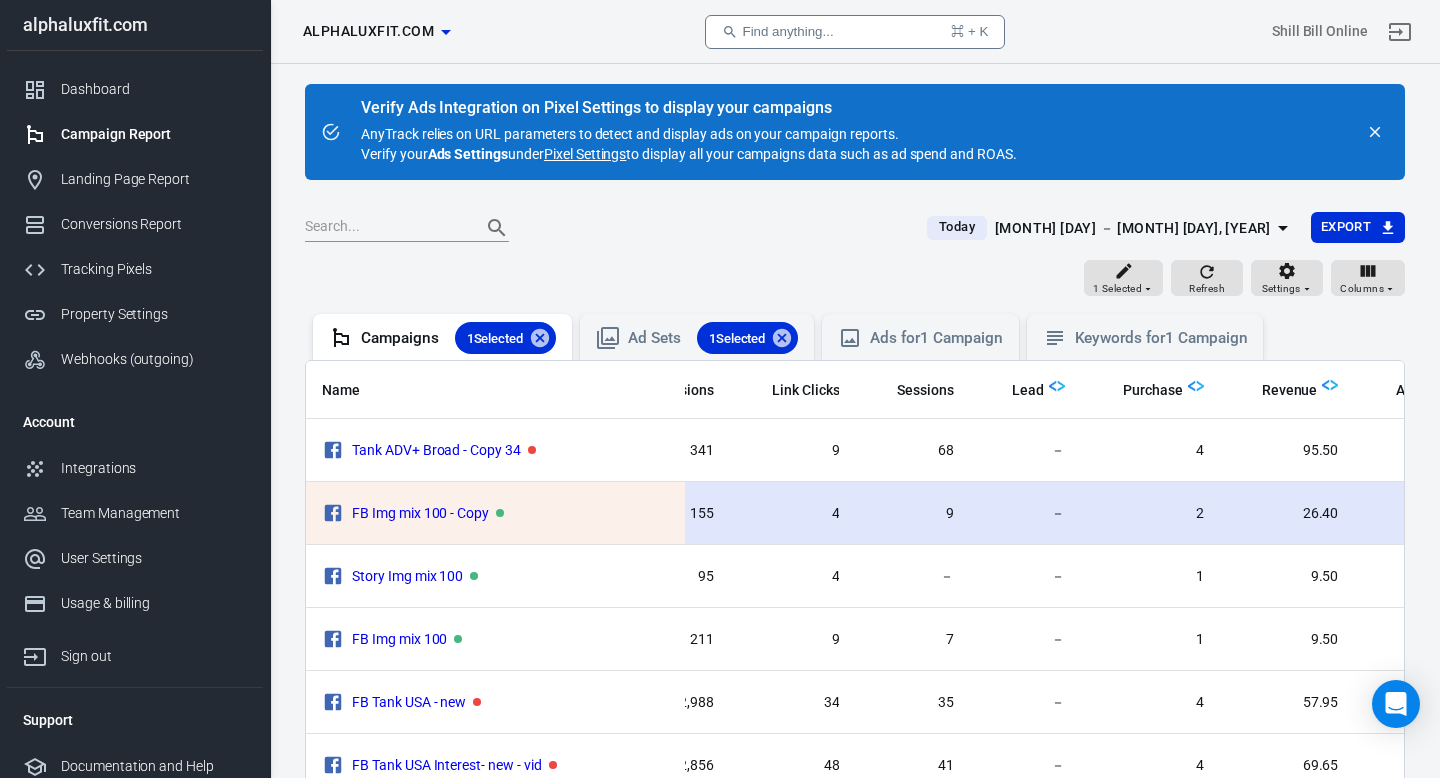 scroll, scrollTop: 0, scrollLeft: 400, axis: horizontal 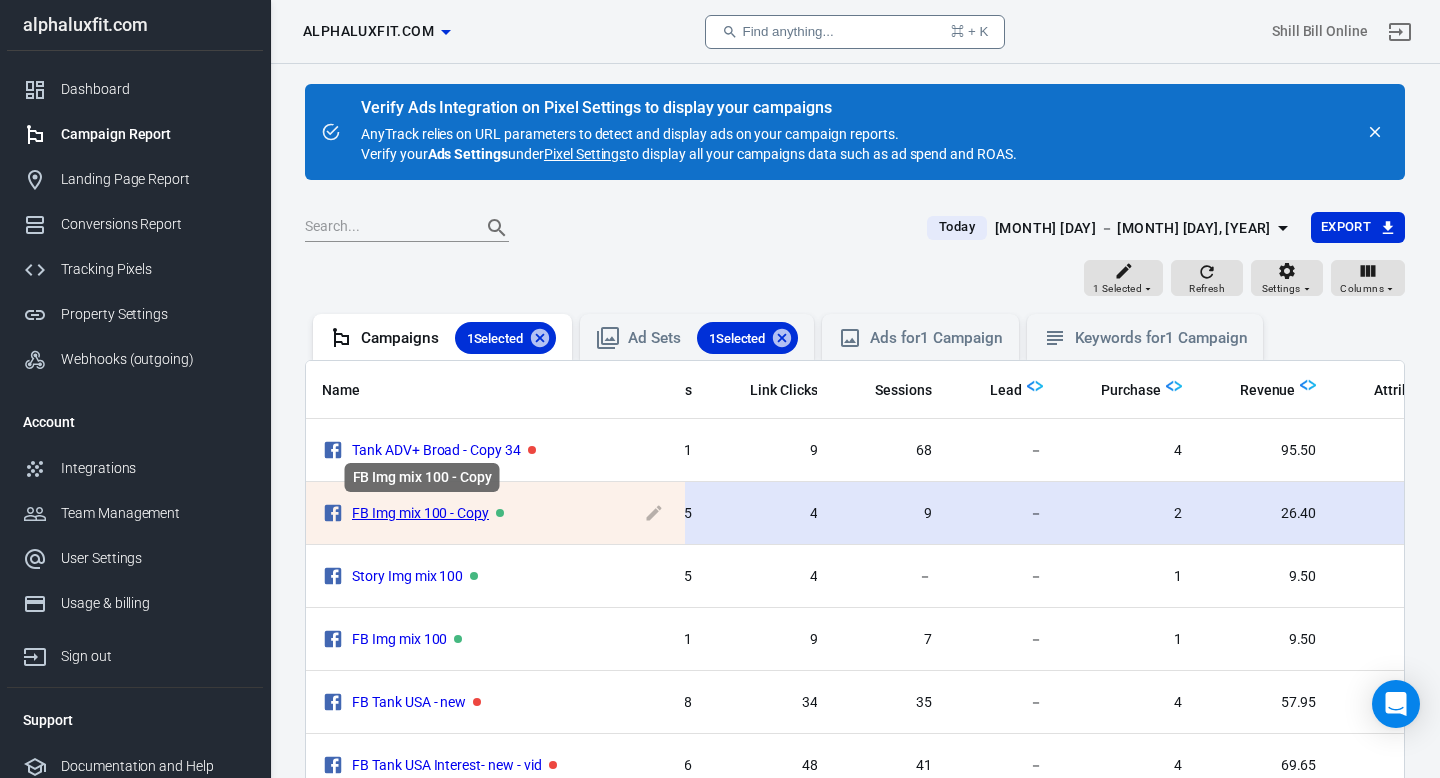 click on "FB Img mix 100 - Copy" at bounding box center (420, 513) 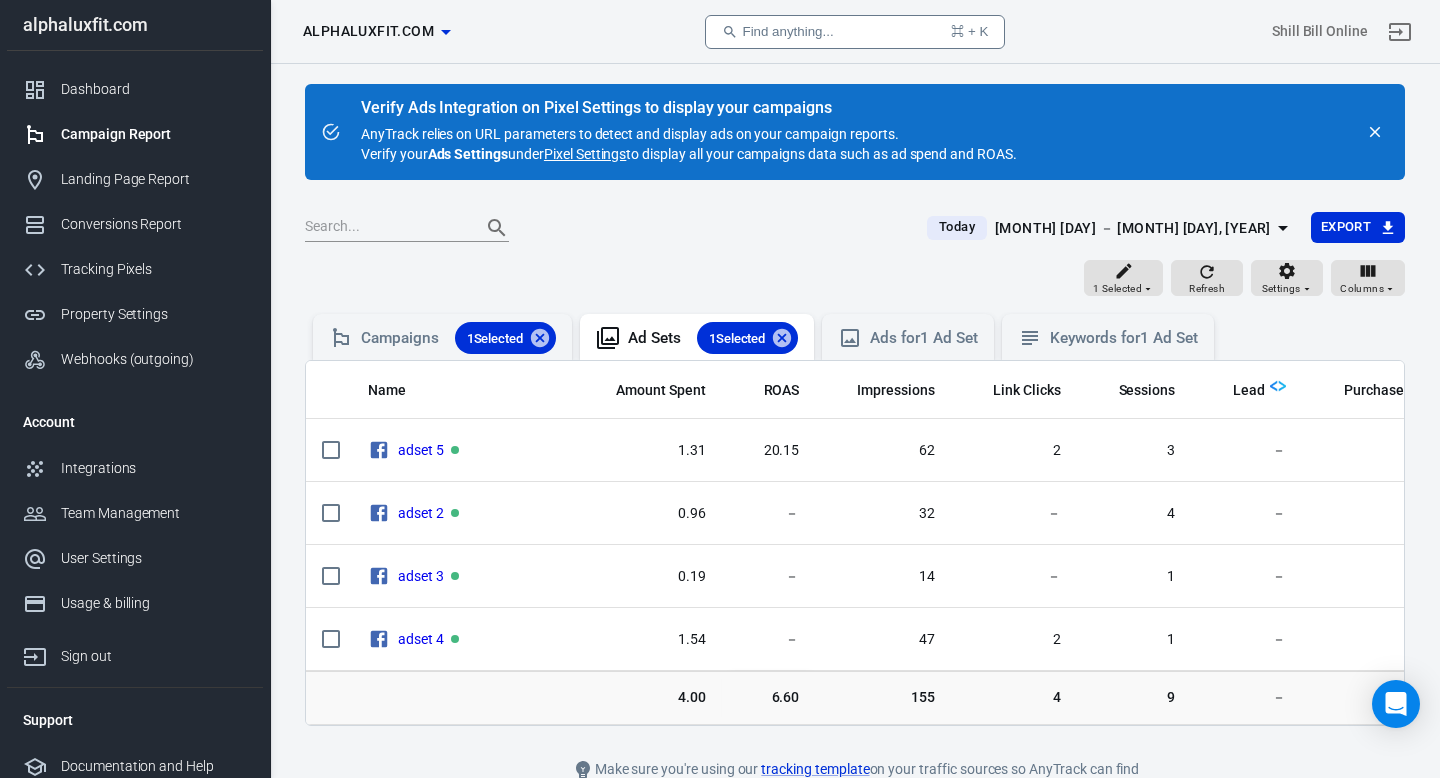 click on "adset 2" at bounding box center [463, 451] 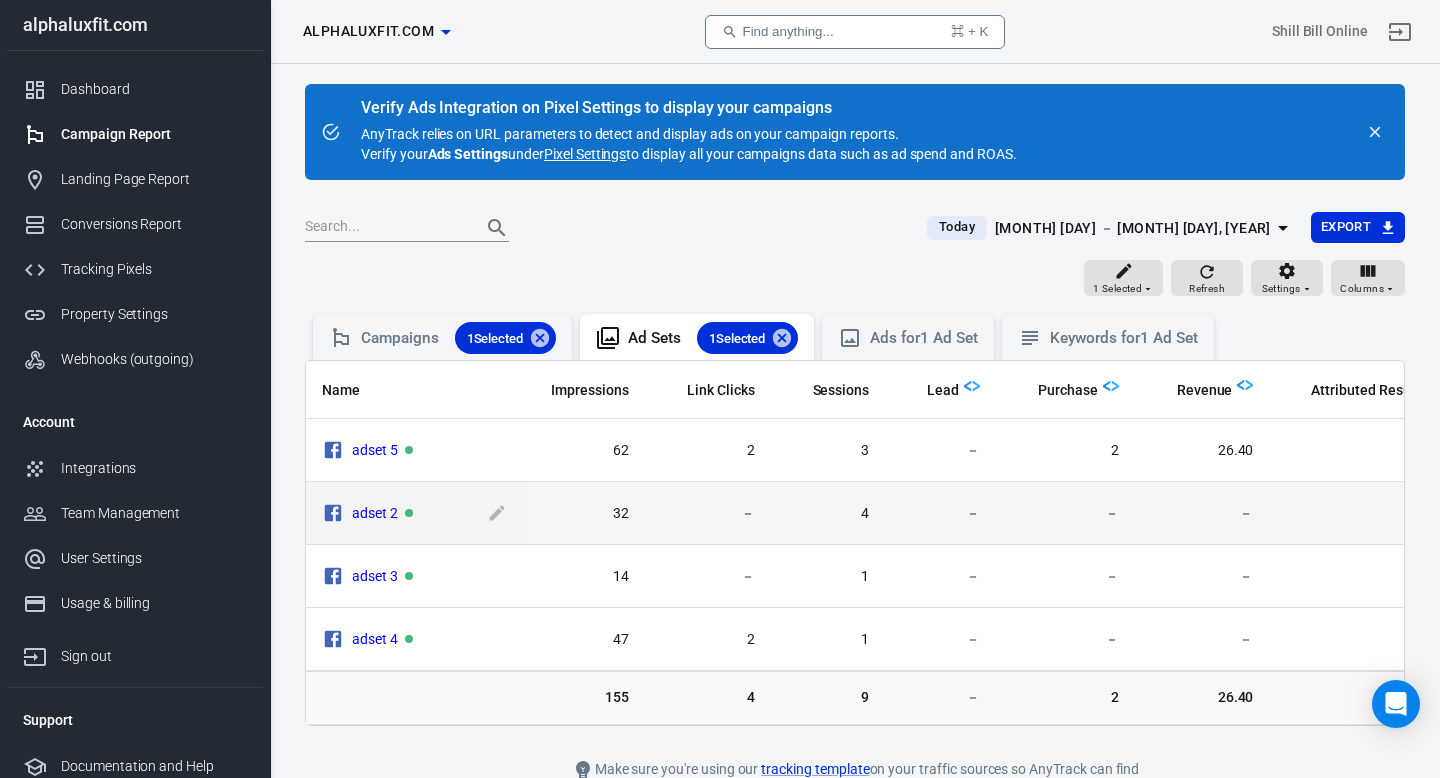 scroll, scrollTop: 0, scrollLeft: 320, axis: horizontal 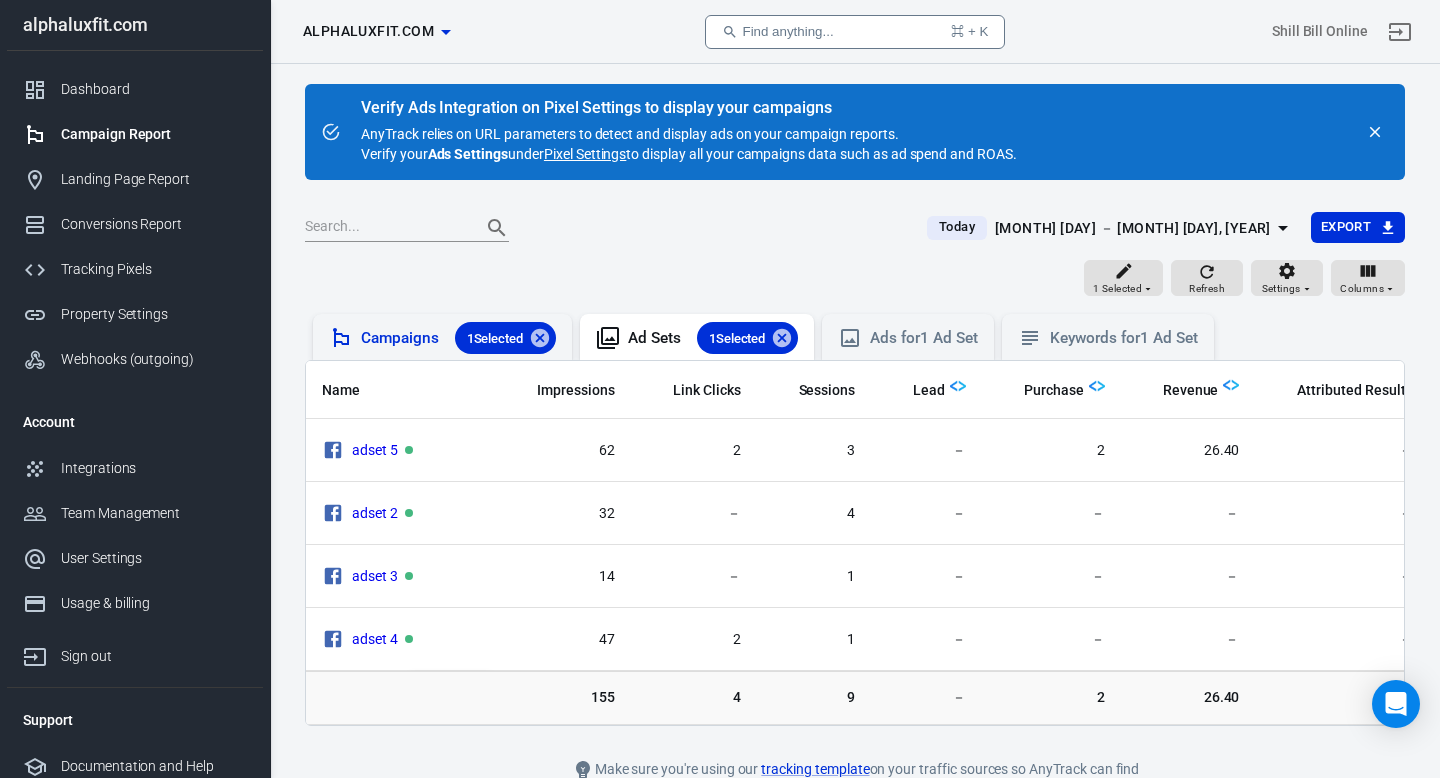 click on "Campaigns [NUMBER]  Selected" at bounding box center [458, 338] 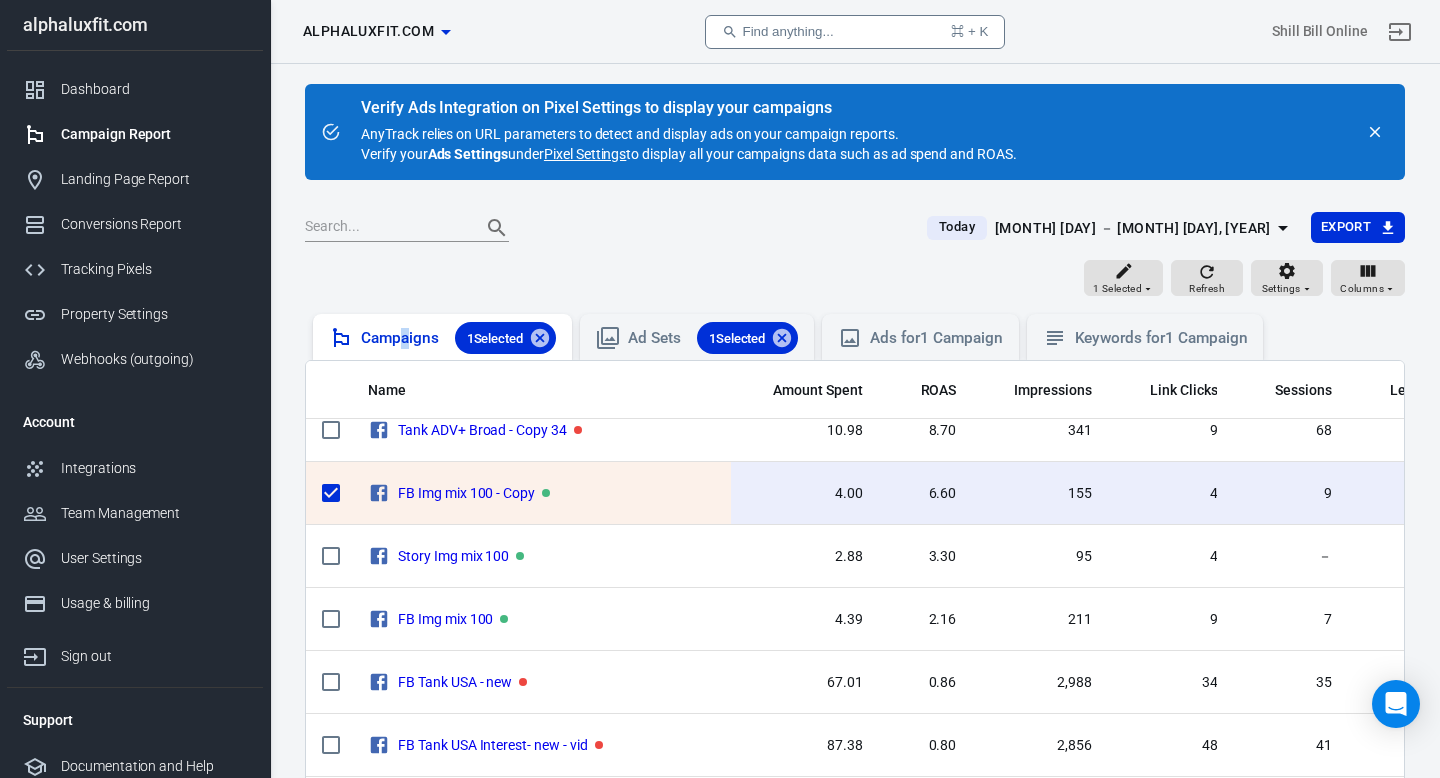 scroll, scrollTop: 21, scrollLeft: 0, axis: vertical 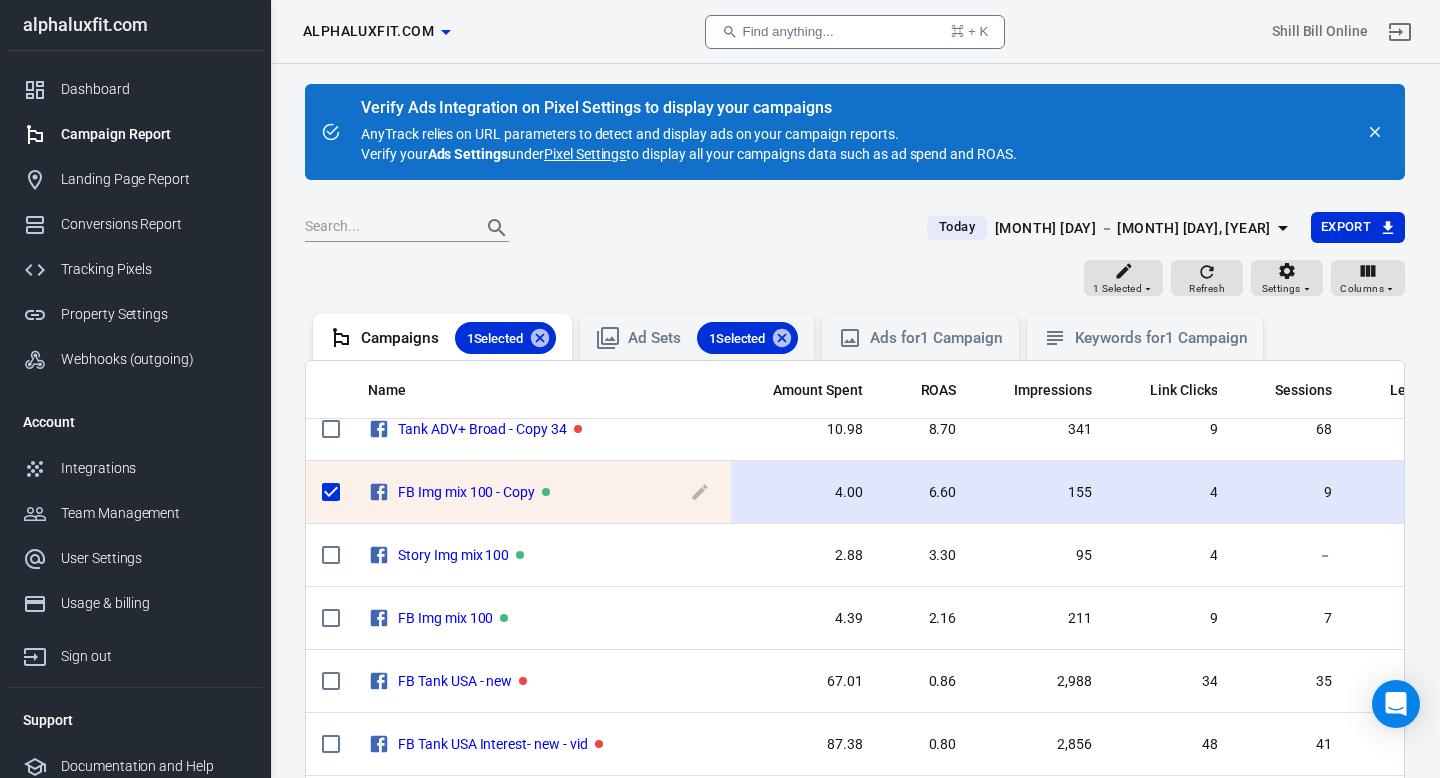 click on "FB Img mix 100 - Copy" at bounding box center [556, 492] 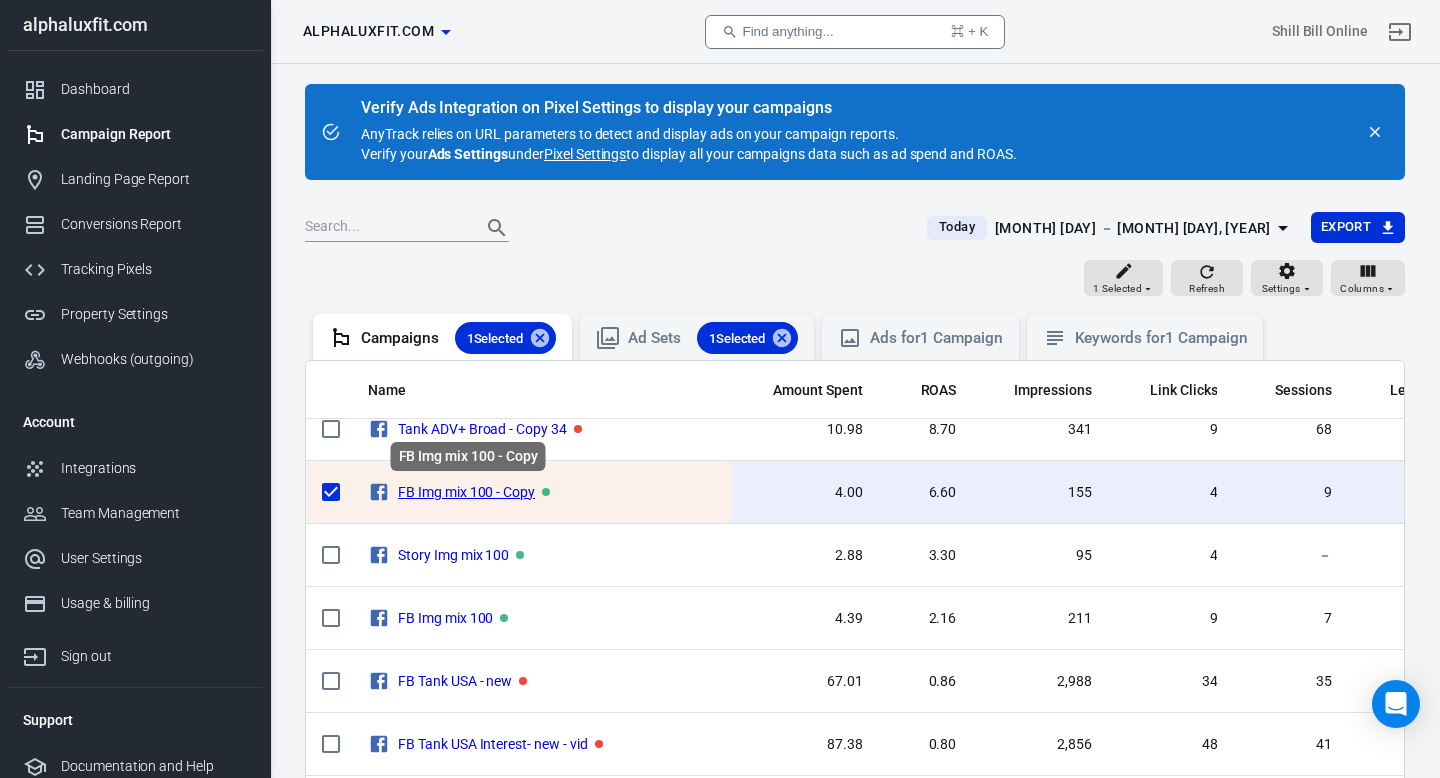 click on "FB Img mix 100 - Copy" at bounding box center [466, 492] 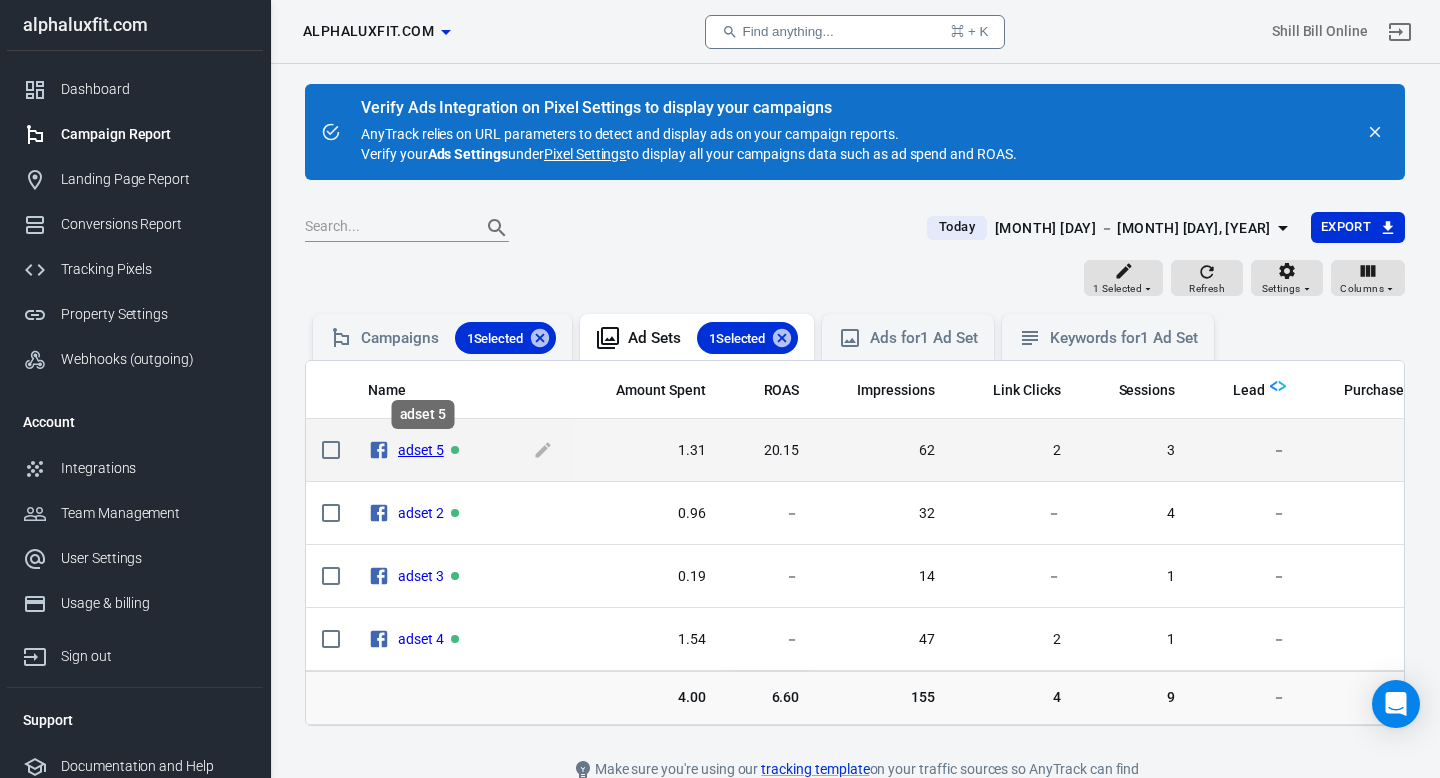 click on "adset 5" at bounding box center [421, 450] 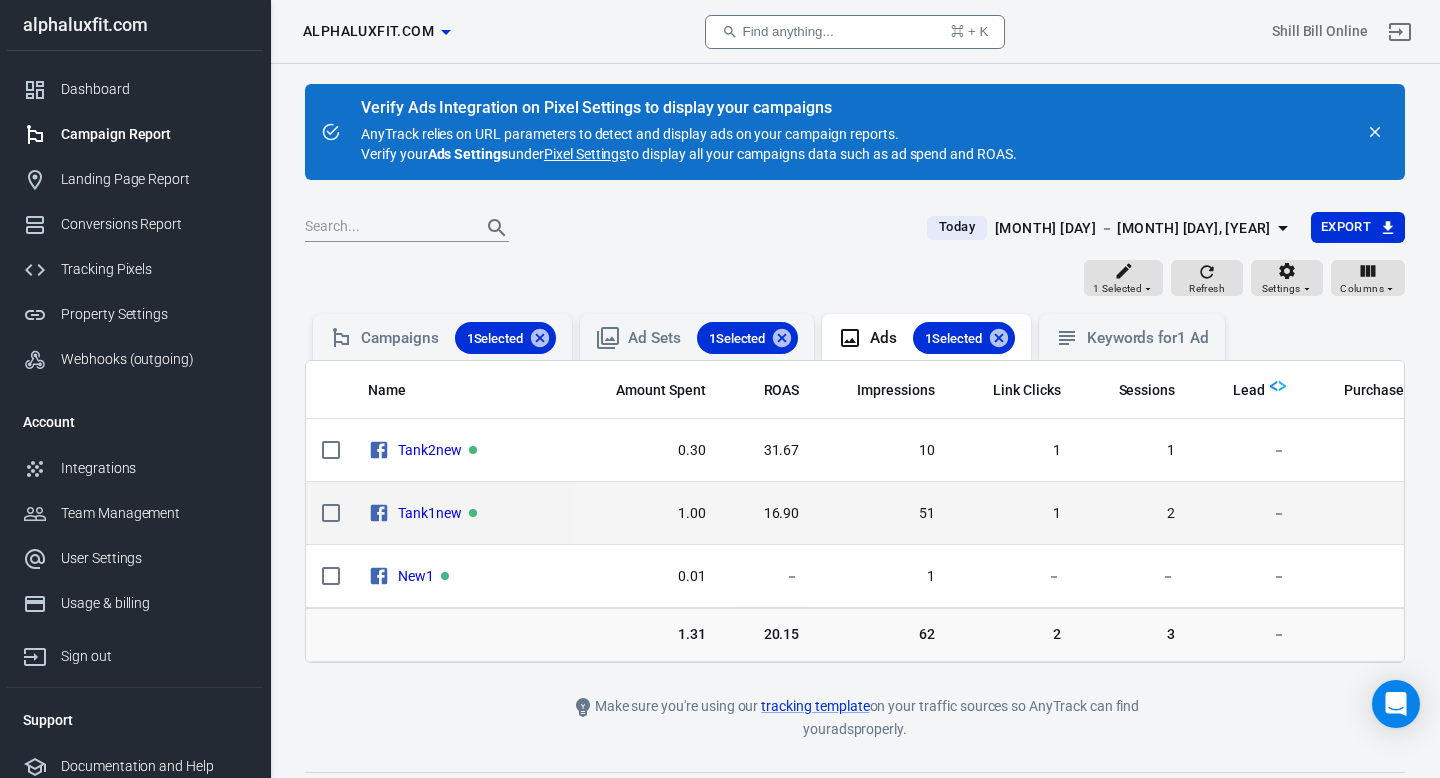 click on "Tank1new" at bounding box center (463, 450) 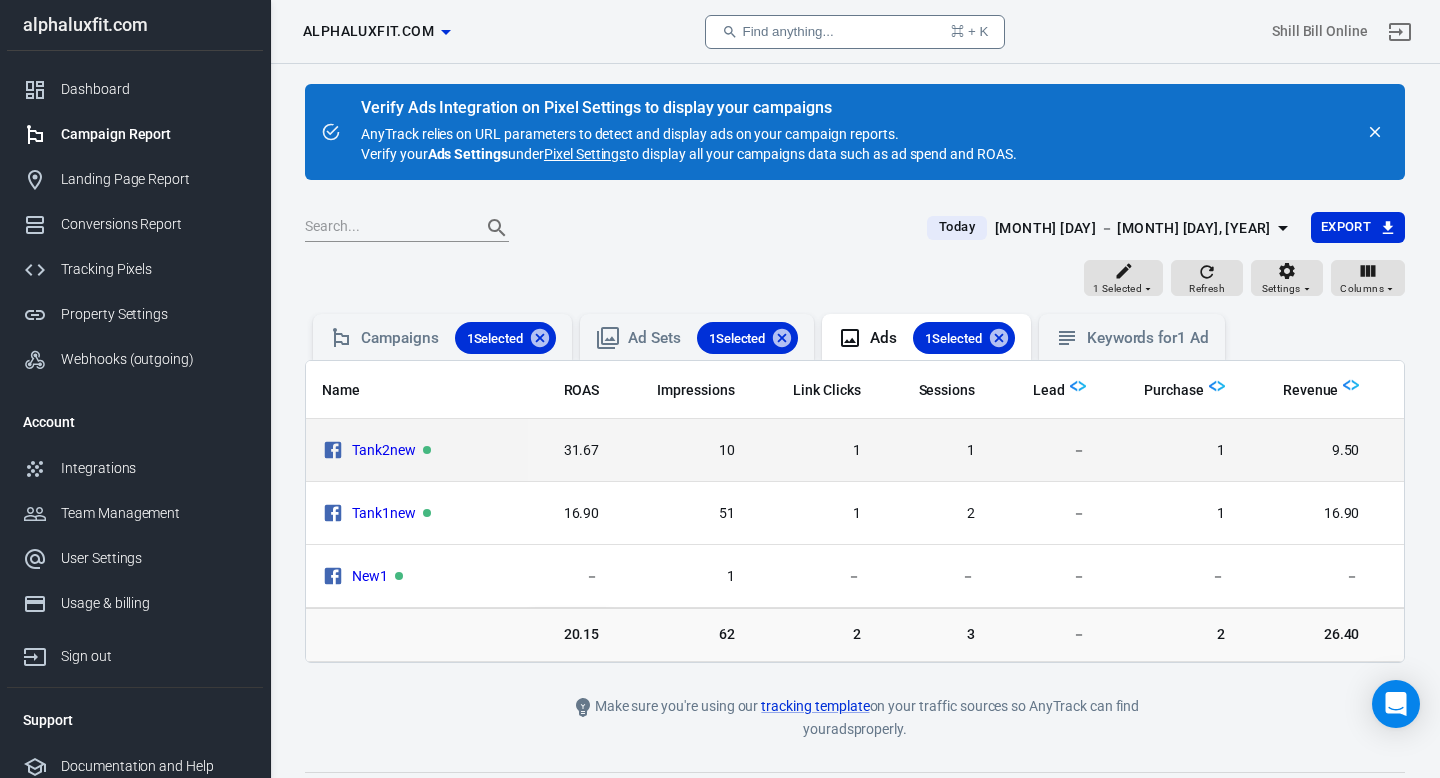 scroll, scrollTop: 0, scrollLeft: 240, axis: horizontal 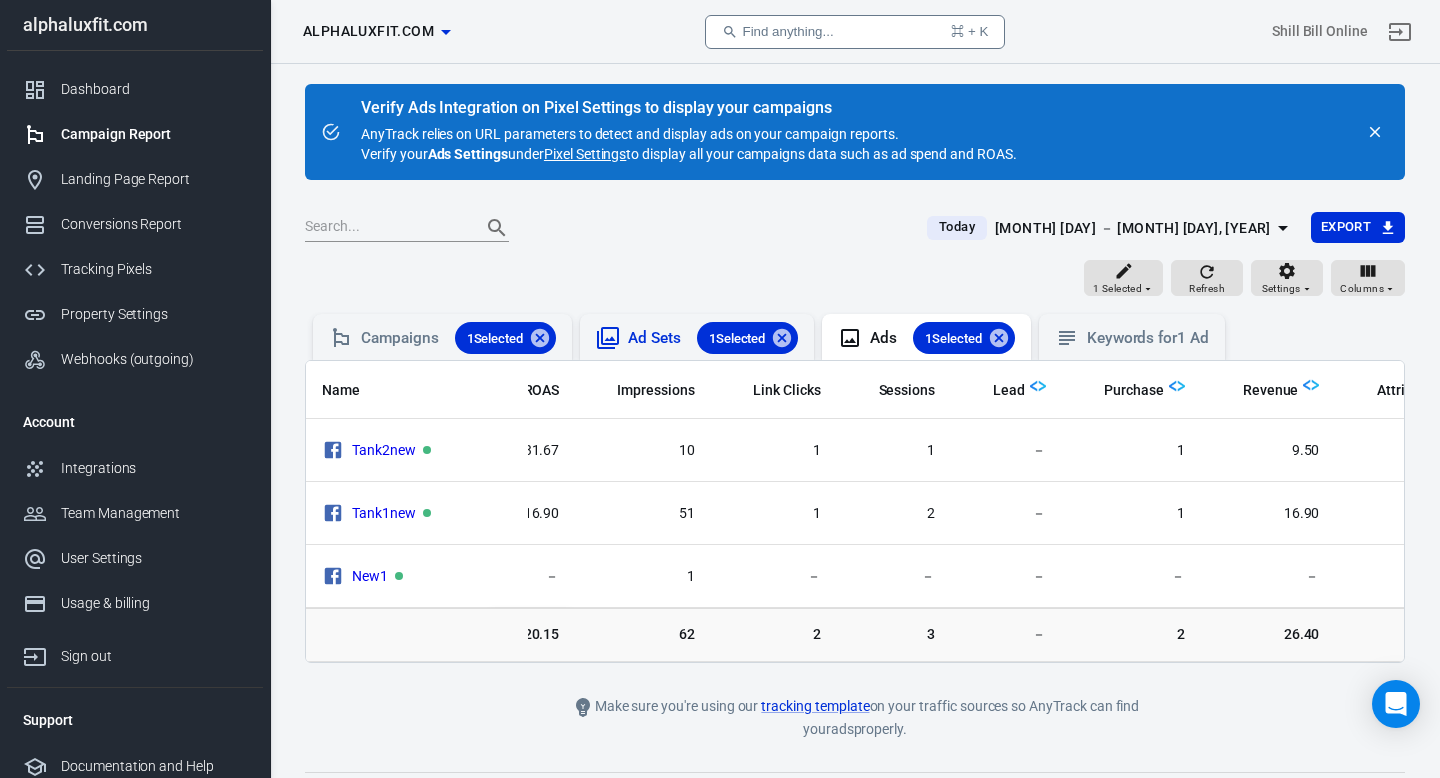 click on "Ad Sets 1  Selected" at bounding box center (713, 338) 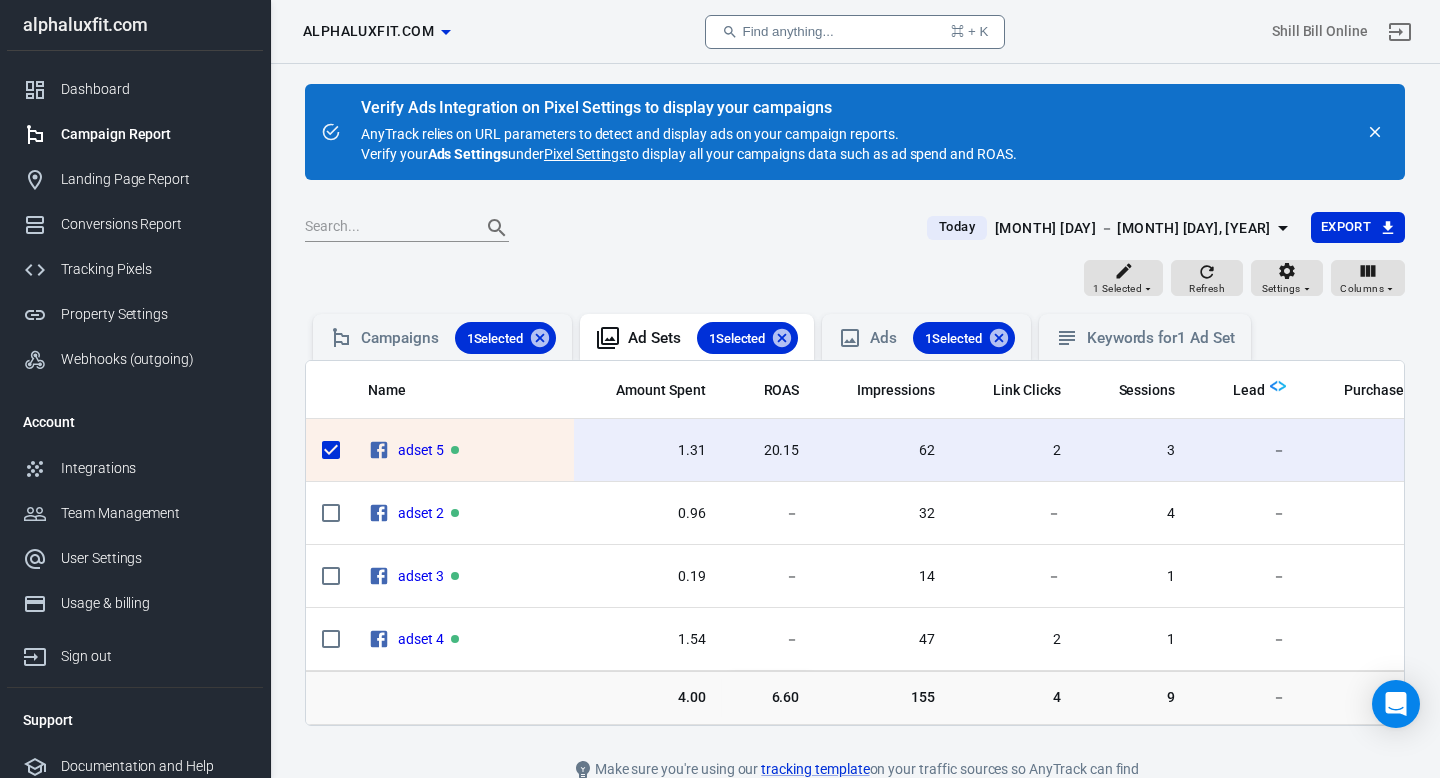 click on "1.31" at bounding box center [648, 450] 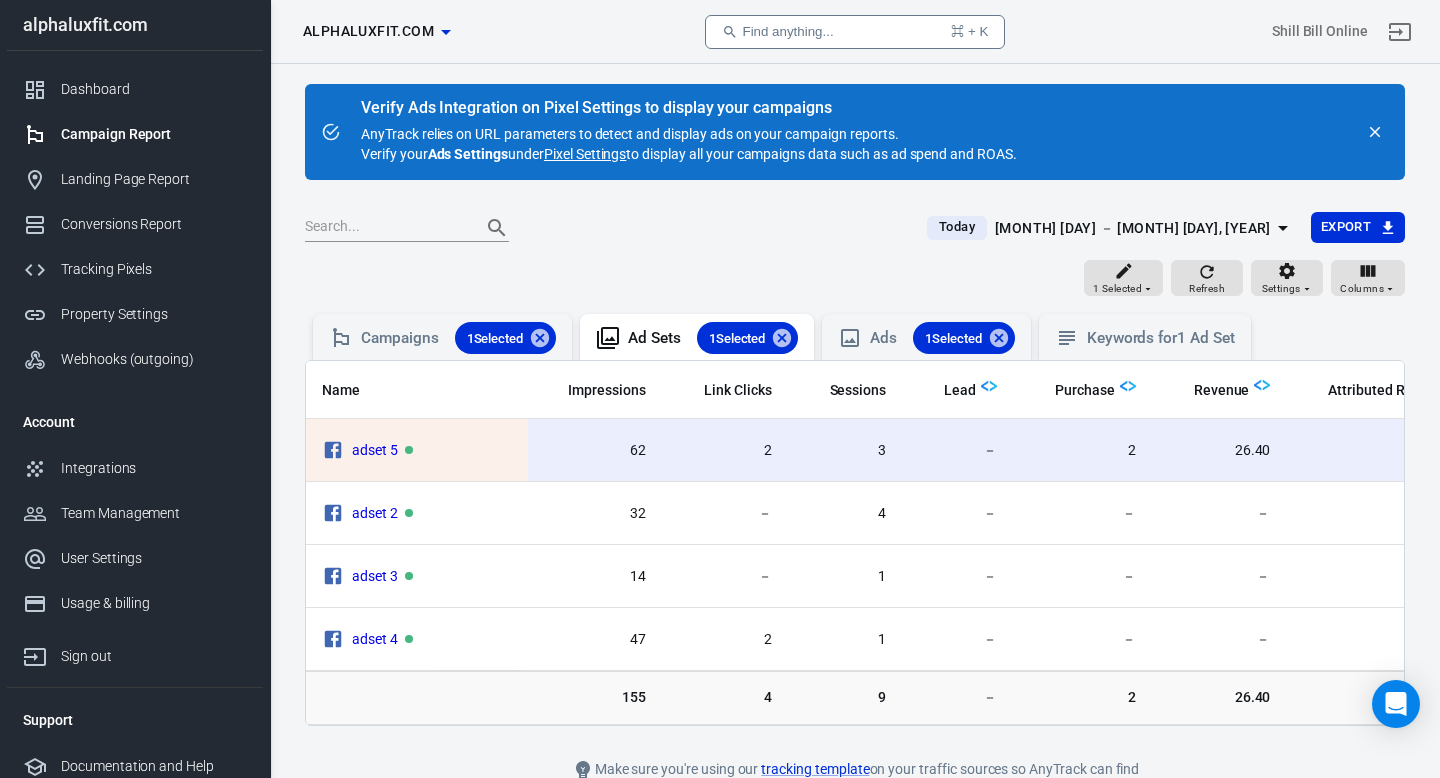 scroll, scrollTop: 0, scrollLeft: 320, axis: horizontal 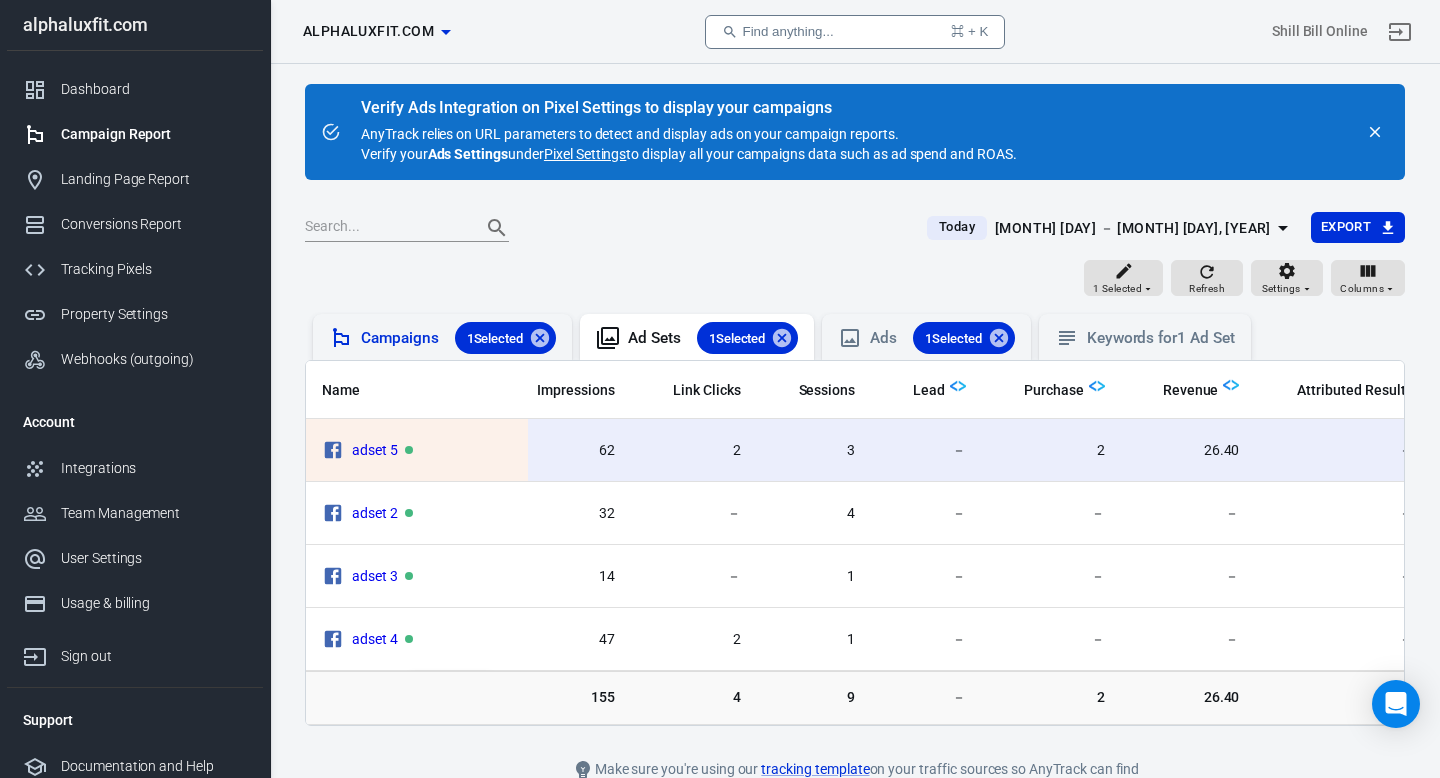 click on "Campaigns [NUMBER]  Selected" at bounding box center (458, 338) 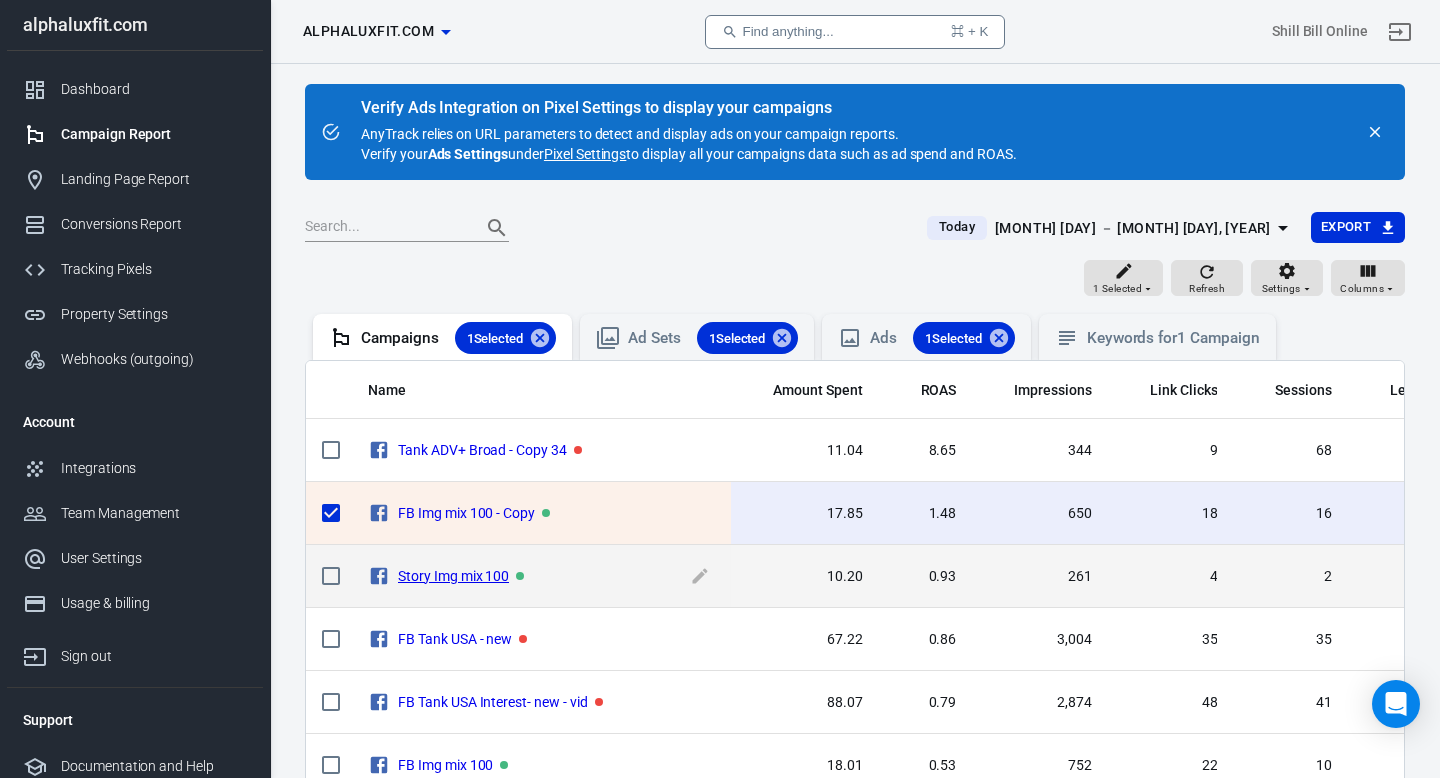 click on "Story Img mix 100" at bounding box center [453, 576] 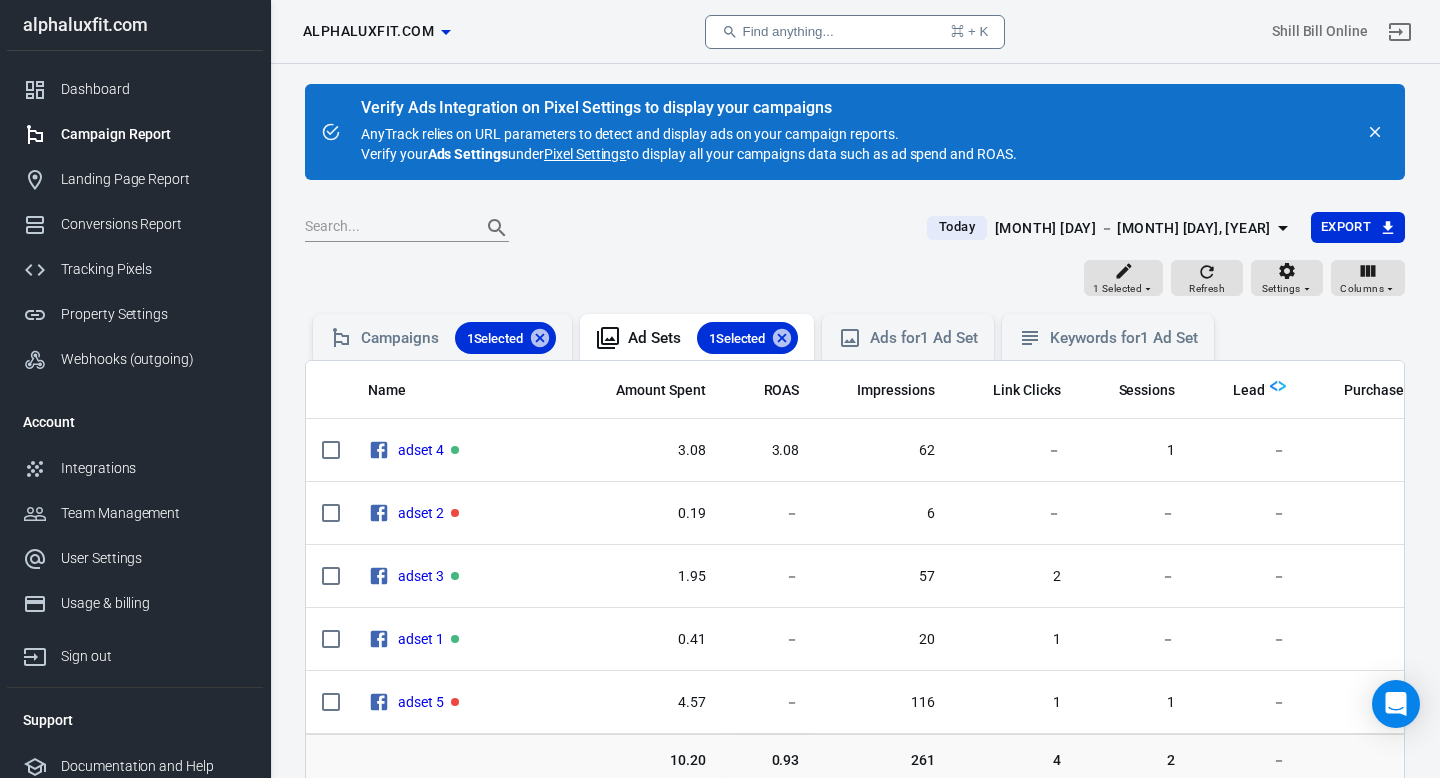 click on "Today [MONTH] [DAY] － [MONTH] [DAY], [YEAR]   Export [NUMBER] Selected Refresh Settings Columns Campaigns [NUMBER]  Selected Ad Sets [NUMBER]  Selected Ads   for  [NUMBER]   Ad Set Keywords   for  [NUMBER]   Ad Set Name Amount Spent   ROAS   Impressions   Link Clicks   Sessions Lead Purchase Revenue   Attributed Results   Attributed Revenue   OutboundClick FormSubmit AddToCart adset [NUMBER]   [NUMBER] [NUMBER] [NUMBER] － [NUMBER] － [NUMBER] [NUMBER] [NUMBER] [NUMBER] － － － adset [NUMBER]   [NUMBER] － [NUMBER] － － － － － － － － － － adset [NUMBER]   [NUMBER] － [NUMBER] [NUMBER] － － － － － [NUMBER]" at bounding box center [855, 475] 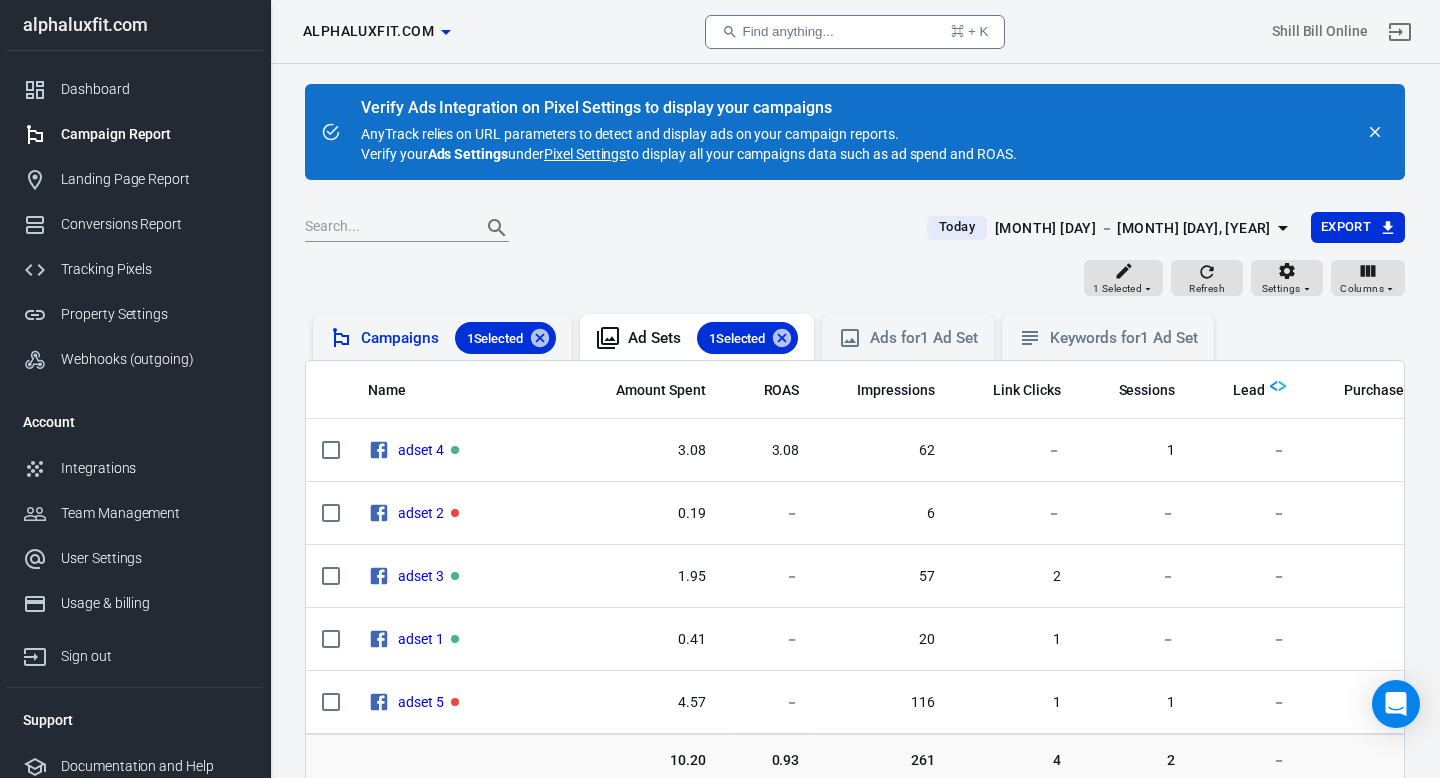click on "Campaigns [NUMBER]  Selected" at bounding box center (458, 338) 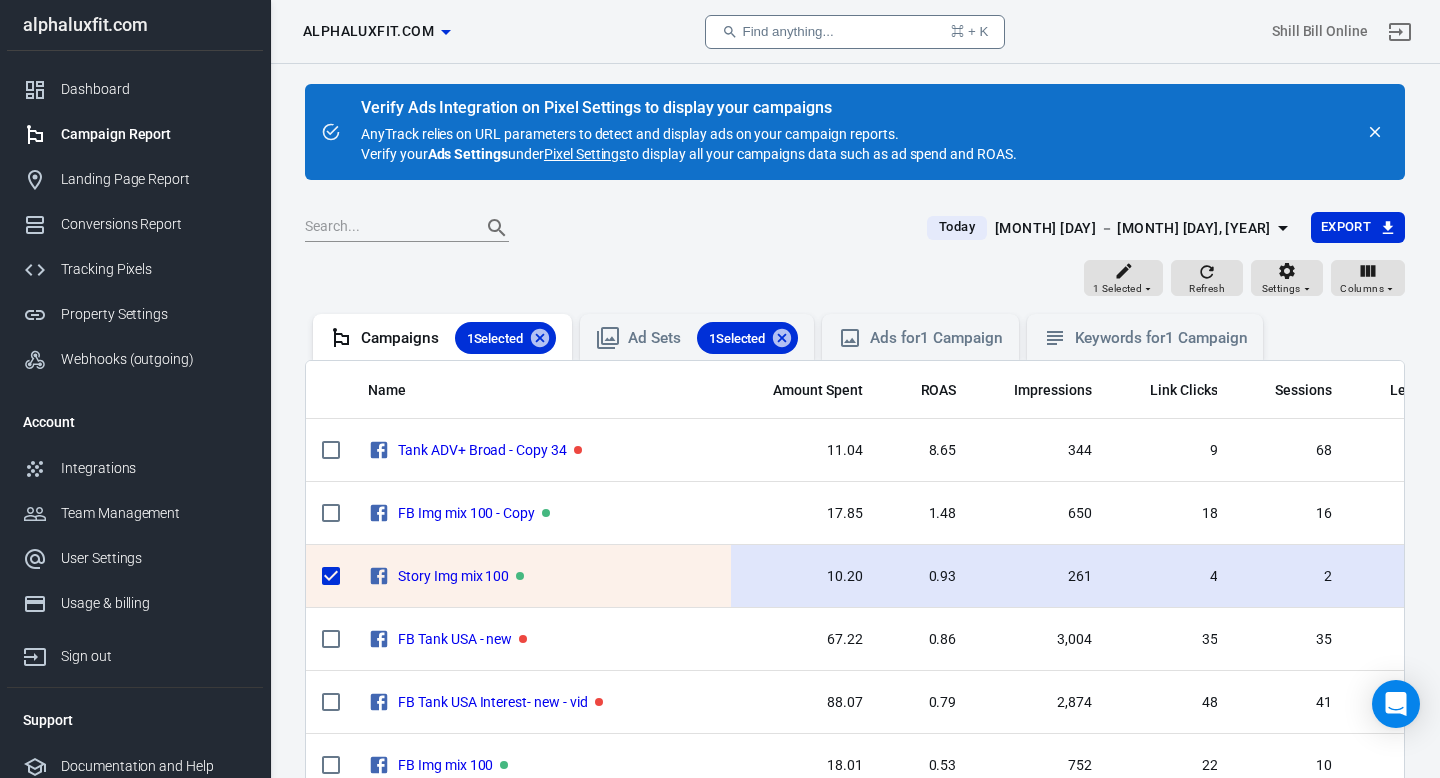 click on "Story Img mix 100" at bounding box center (541, 576) 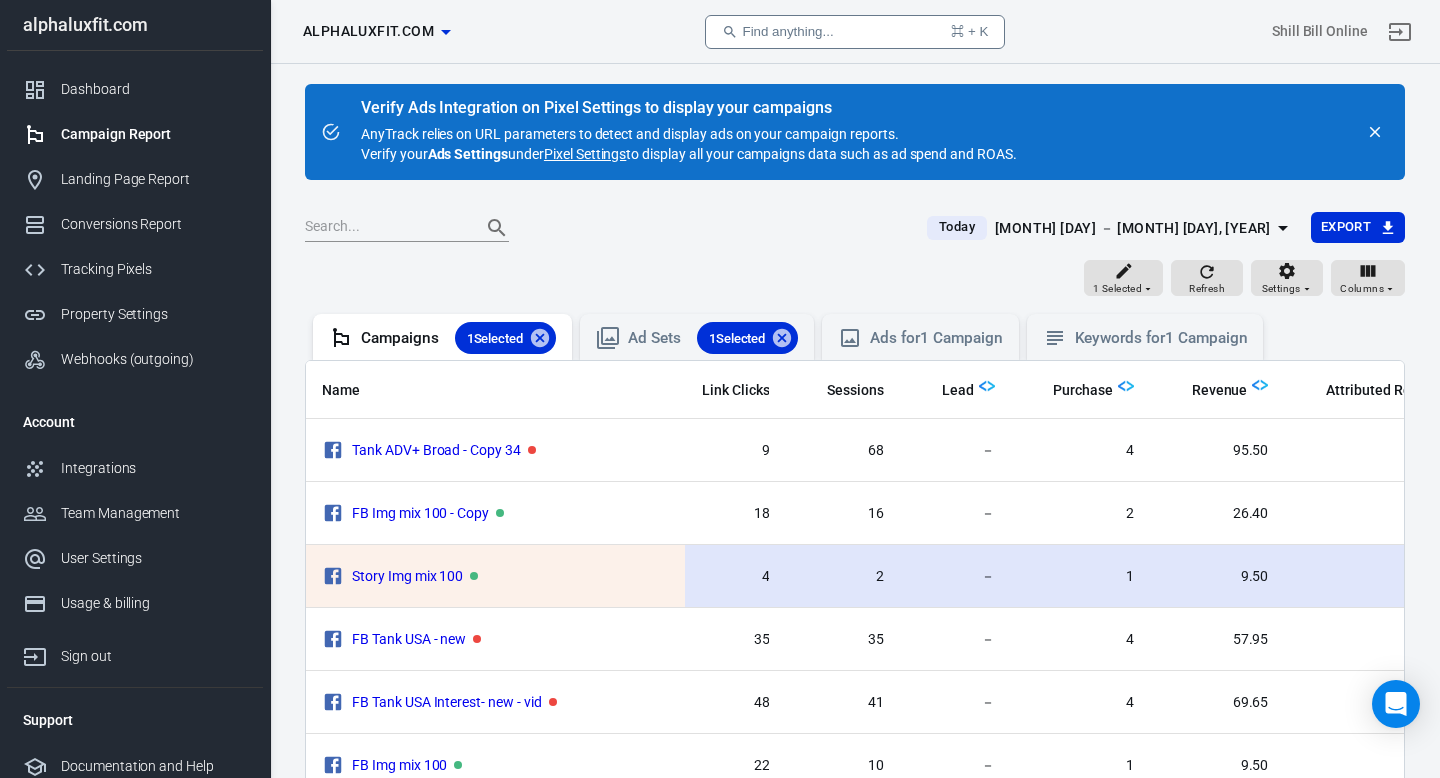 scroll, scrollTop: 0, scrollLeft: 520, axis: horizontal 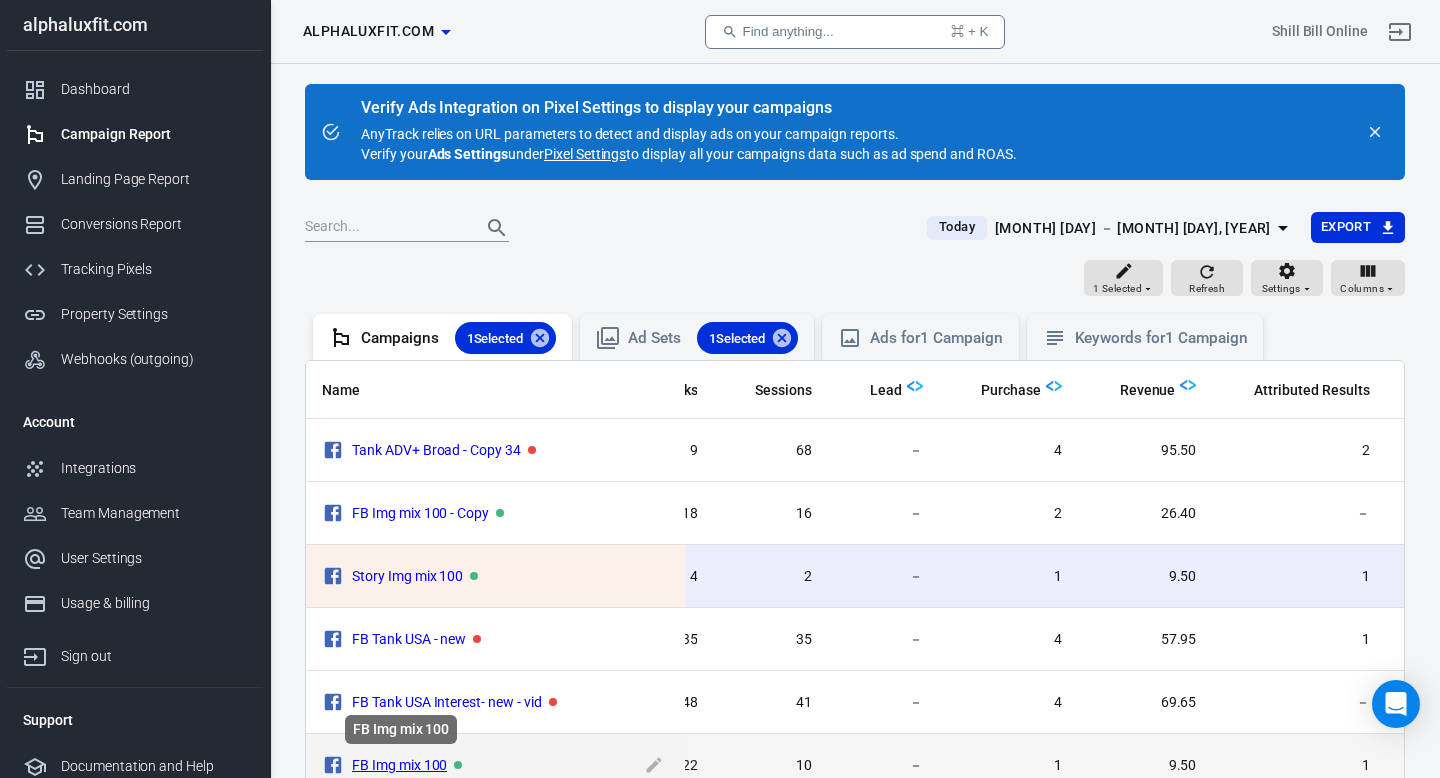 click on "FB Img mix 100" at bounding box center (399, 765) 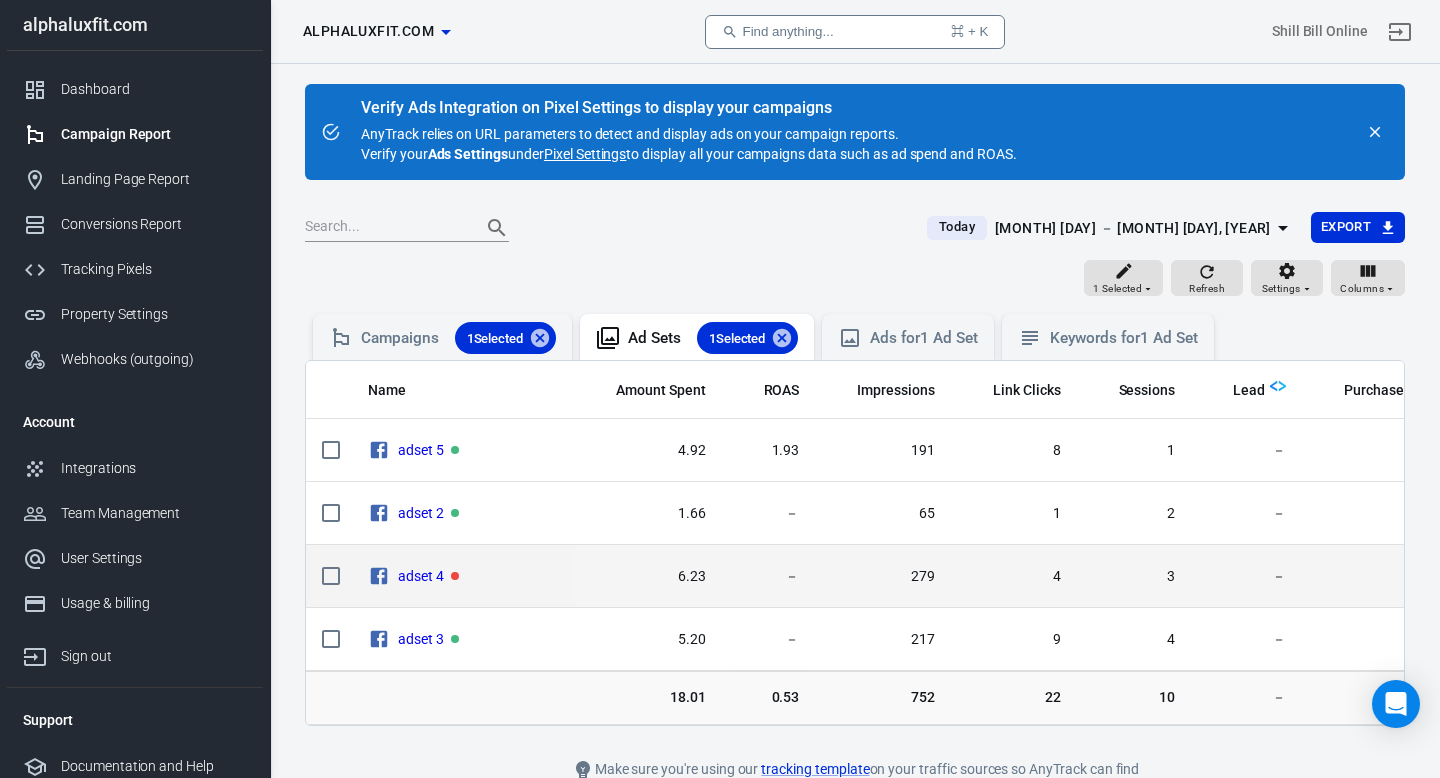 click on "6.23" at bounding box center (648, 450) 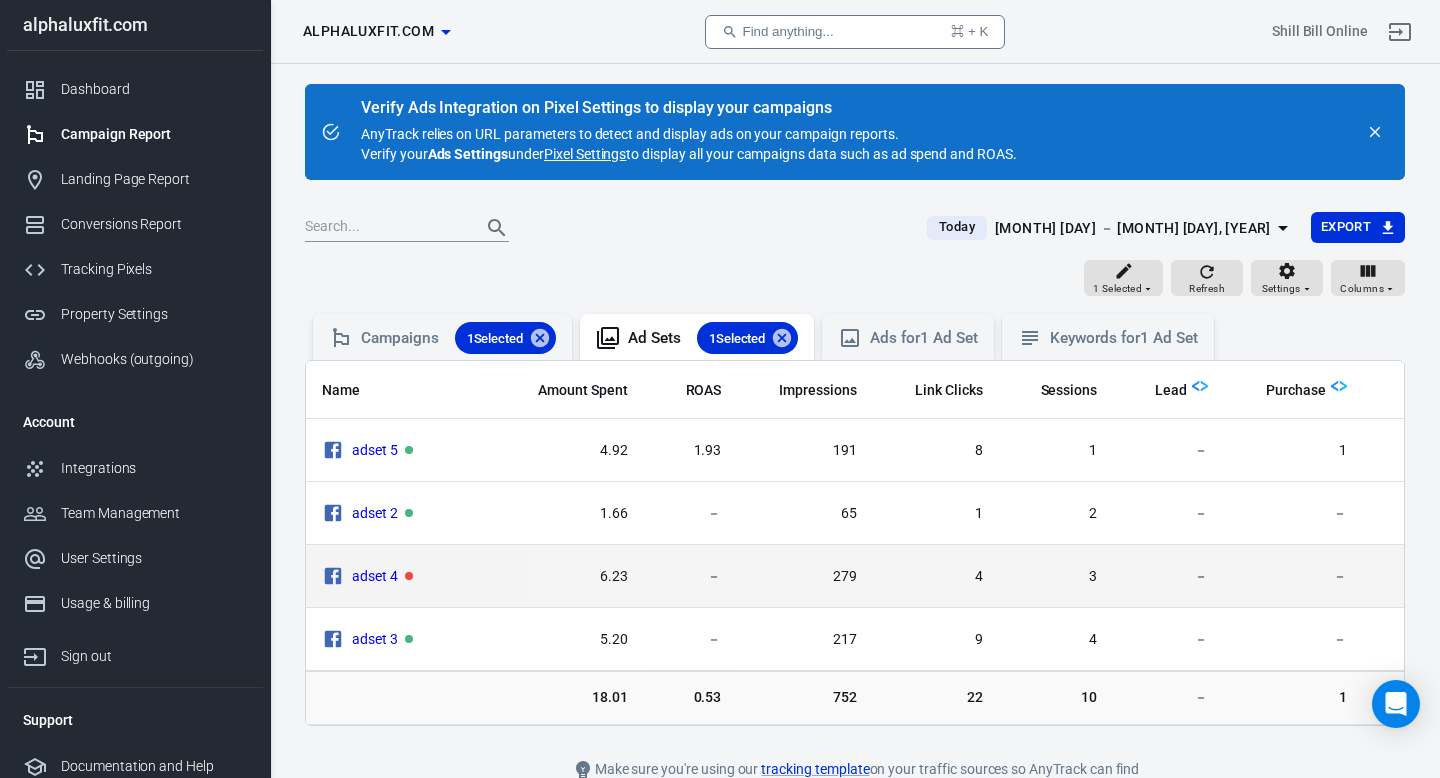scroll, scrollTop: 0, scrollLeft: 80, axis: horizontal 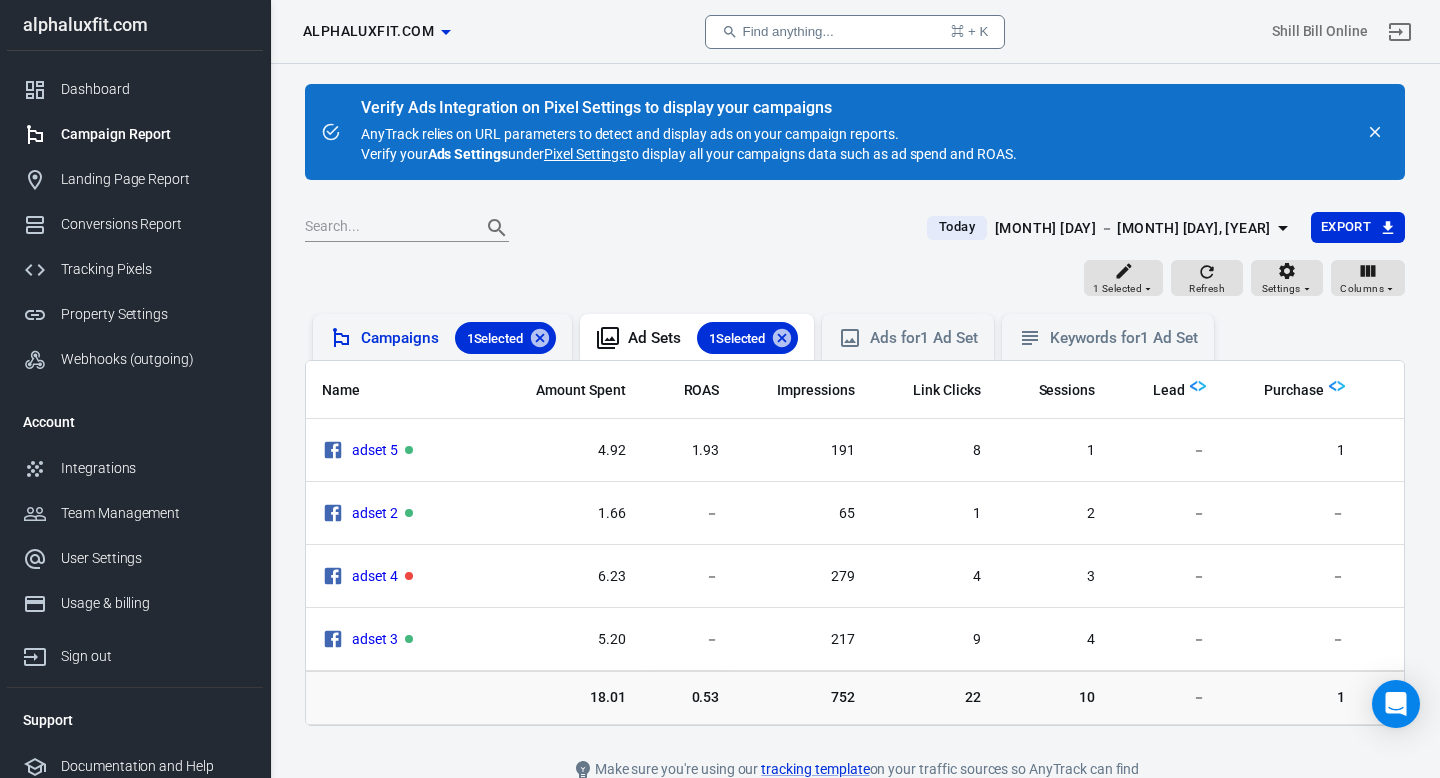 click on "Campaigns [NUMBER]  Selected" at bounding box center (458, 338) 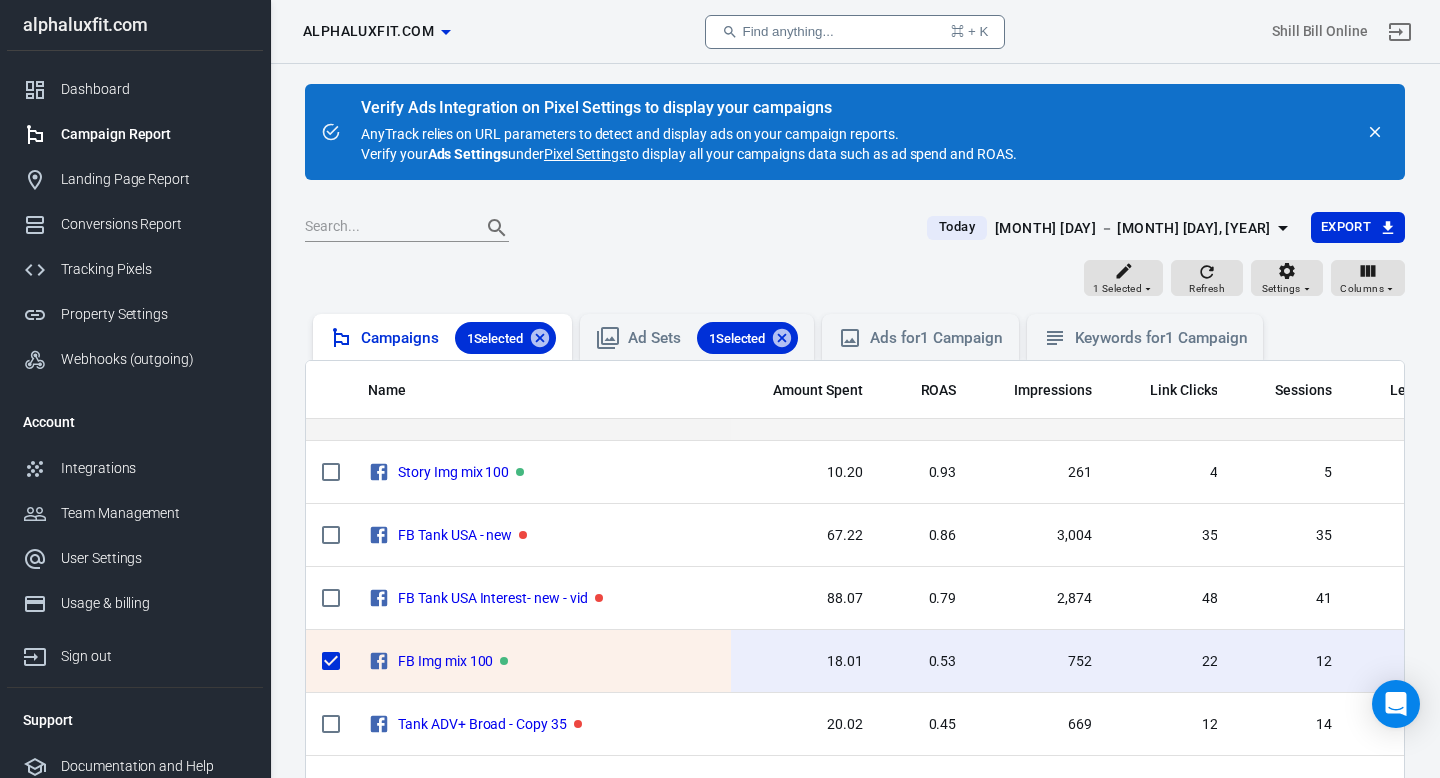 scroll, scrollTop: 113, scrollLeft: 0, axis: vertical 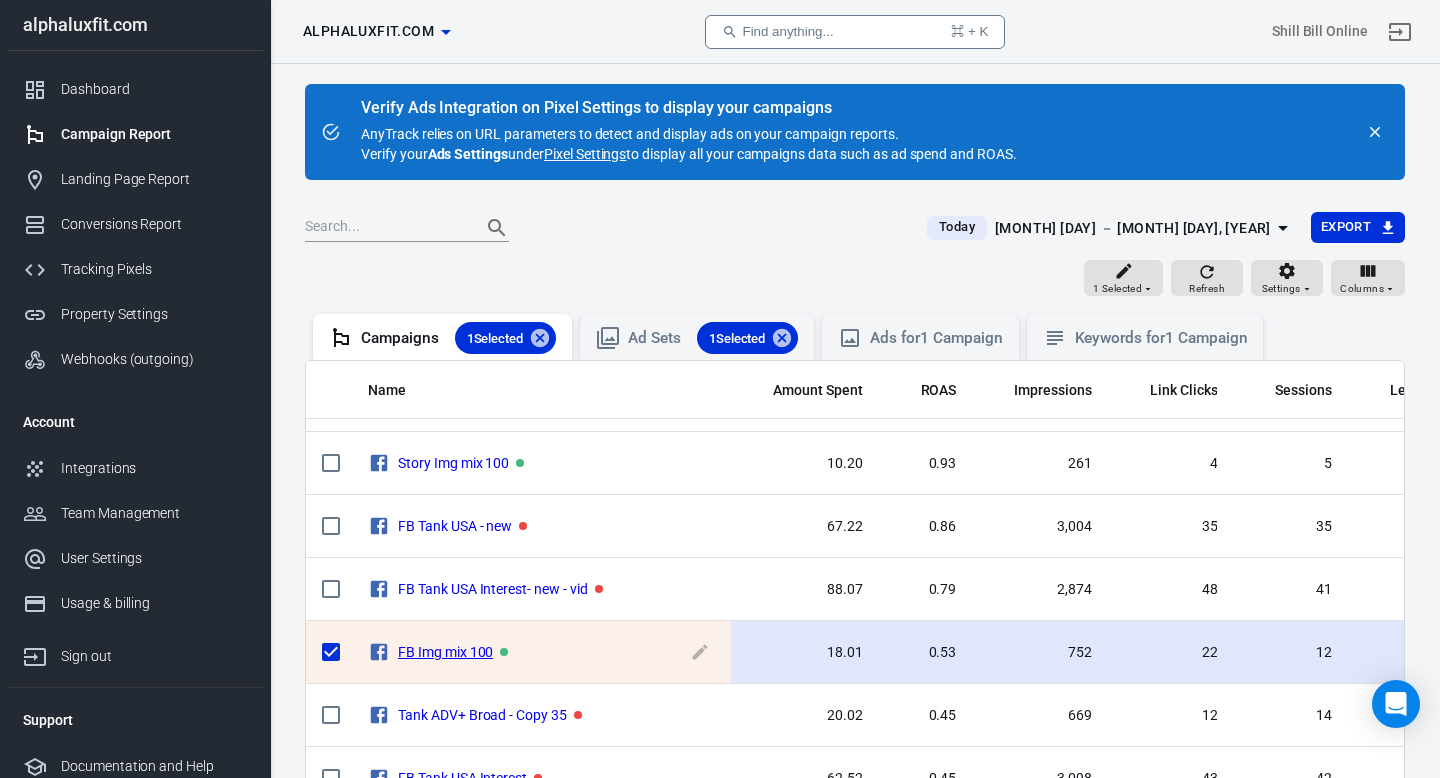 click on "FB Img mix 100" at bounding box center [445, 652] 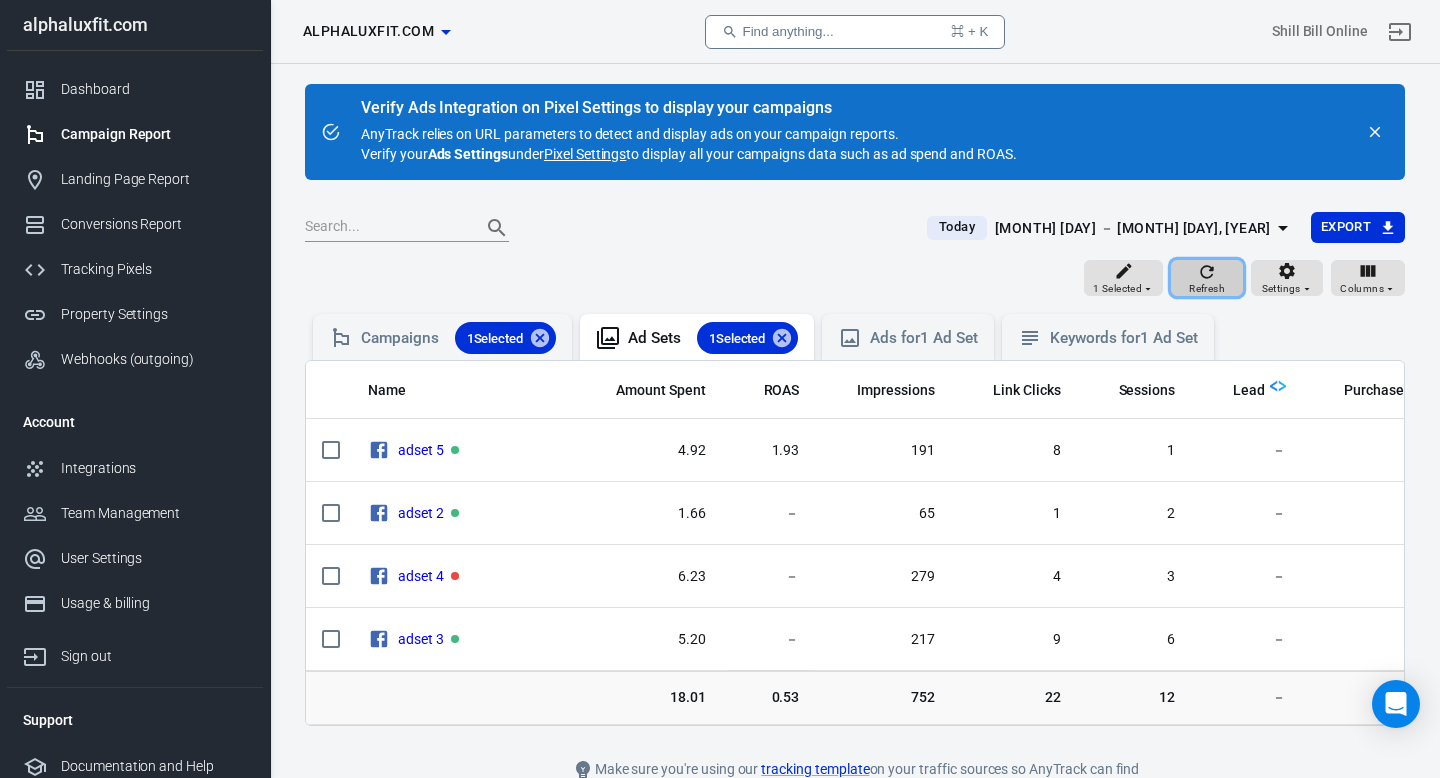 click on "Refresh" at bounding box center (1207, 278) 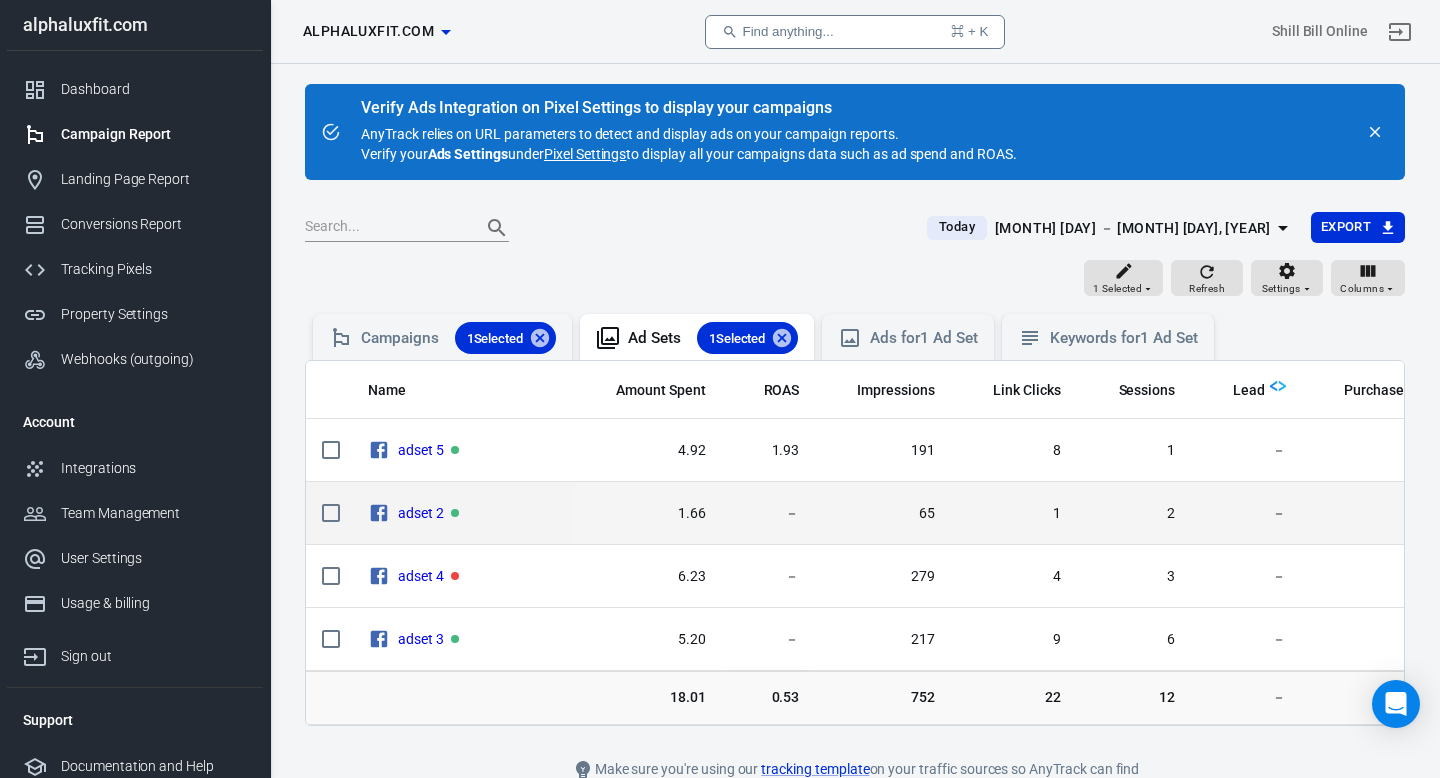 click on "－" at bounding box center (769, 450) 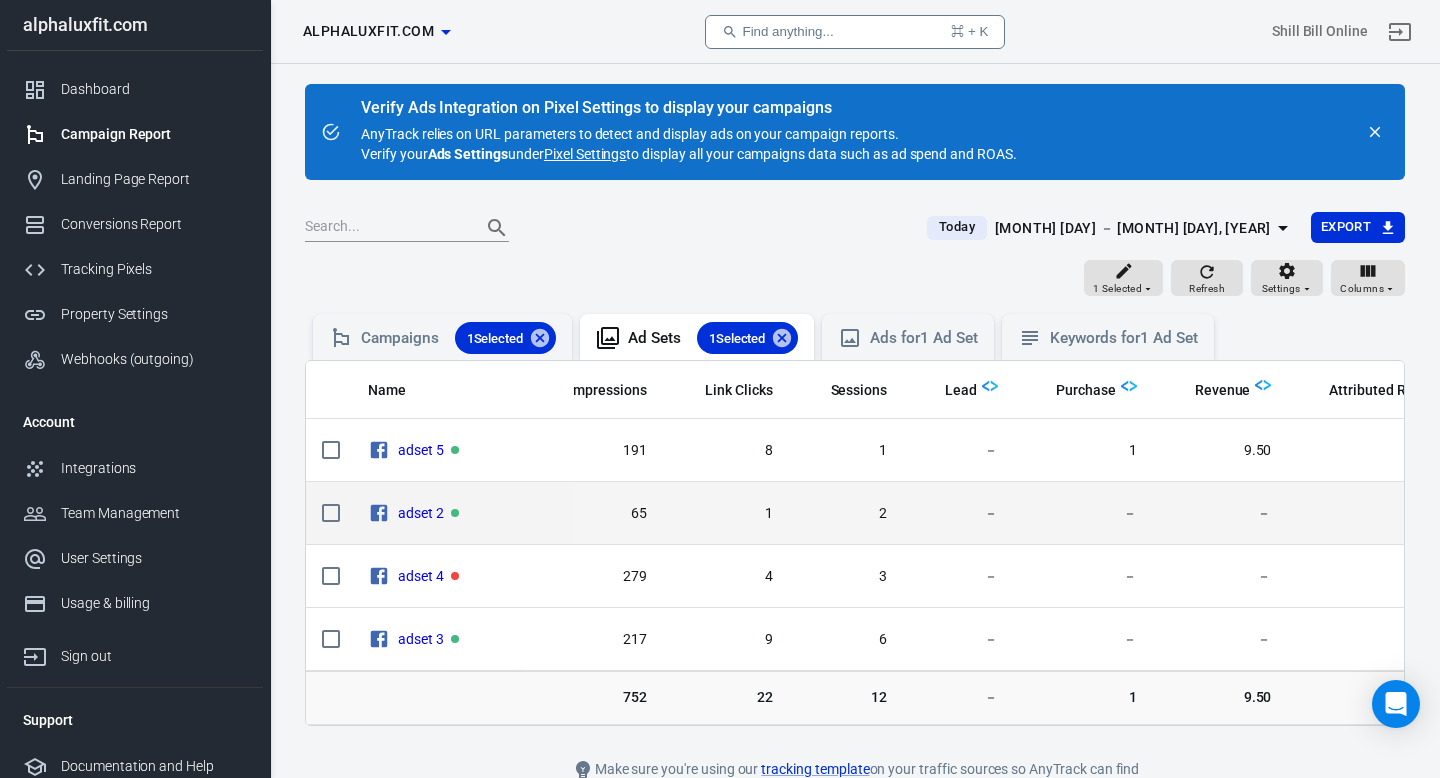 scroll, scrollTop: 0, scrollLeft: 320, axis: horizontal 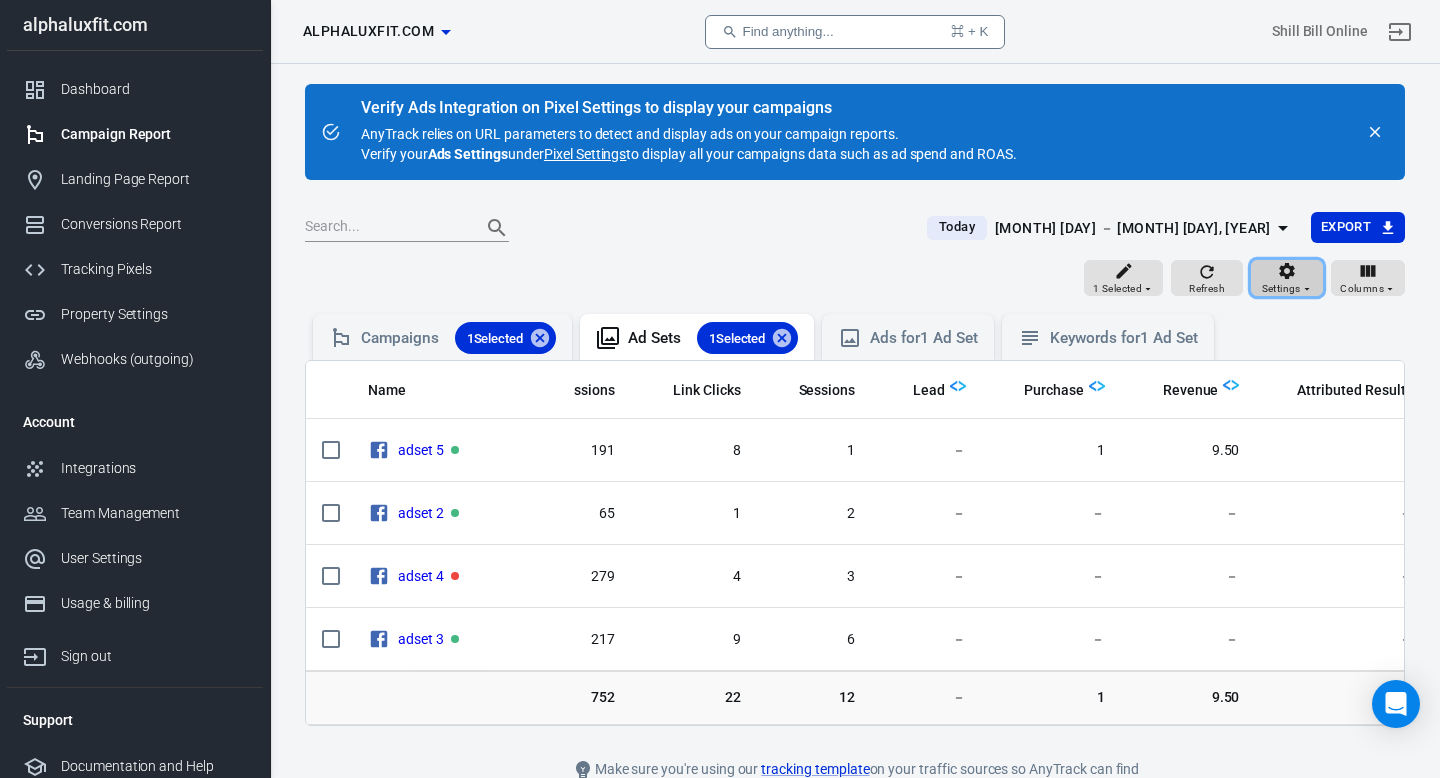 click on "Settings" at bounding box center [1287, 278] 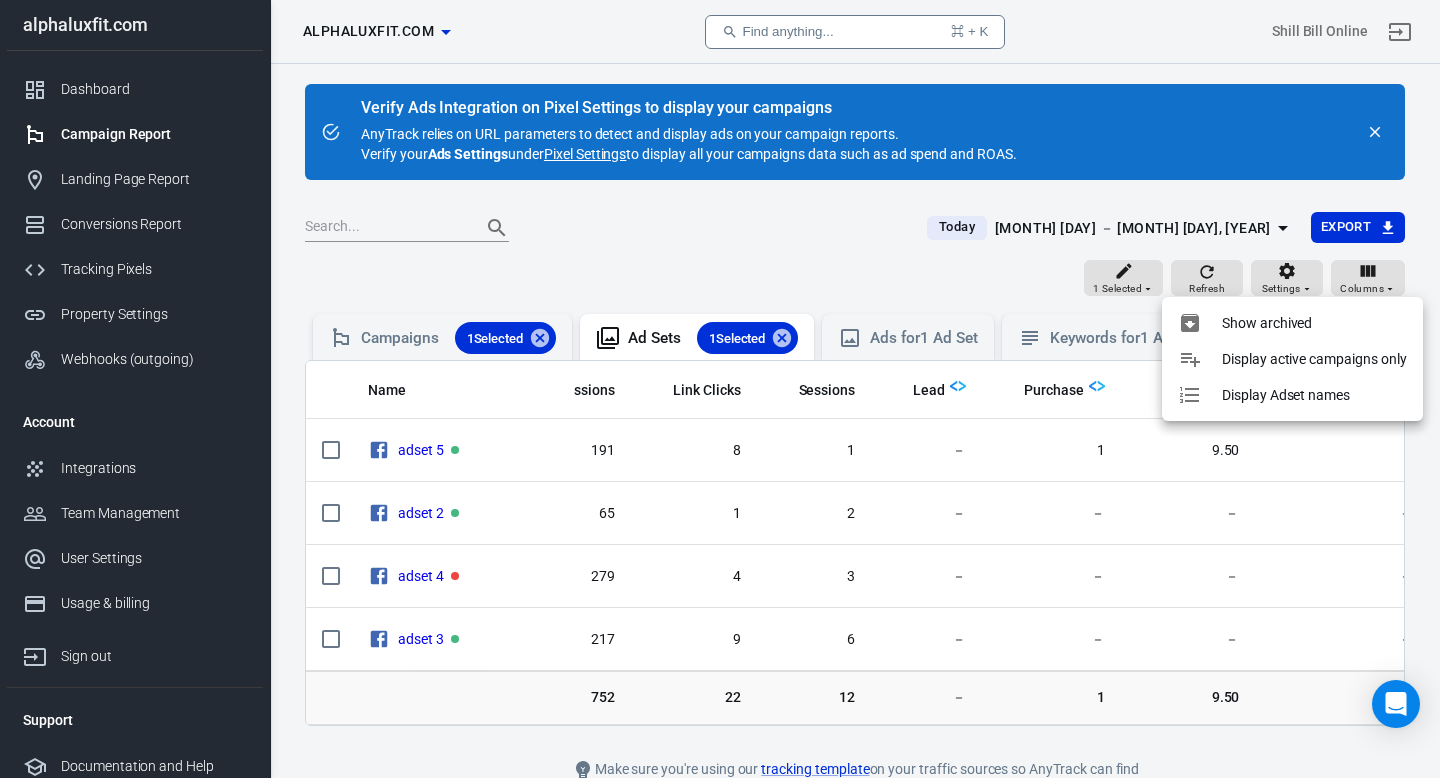 click at bounding box center [720, 389] 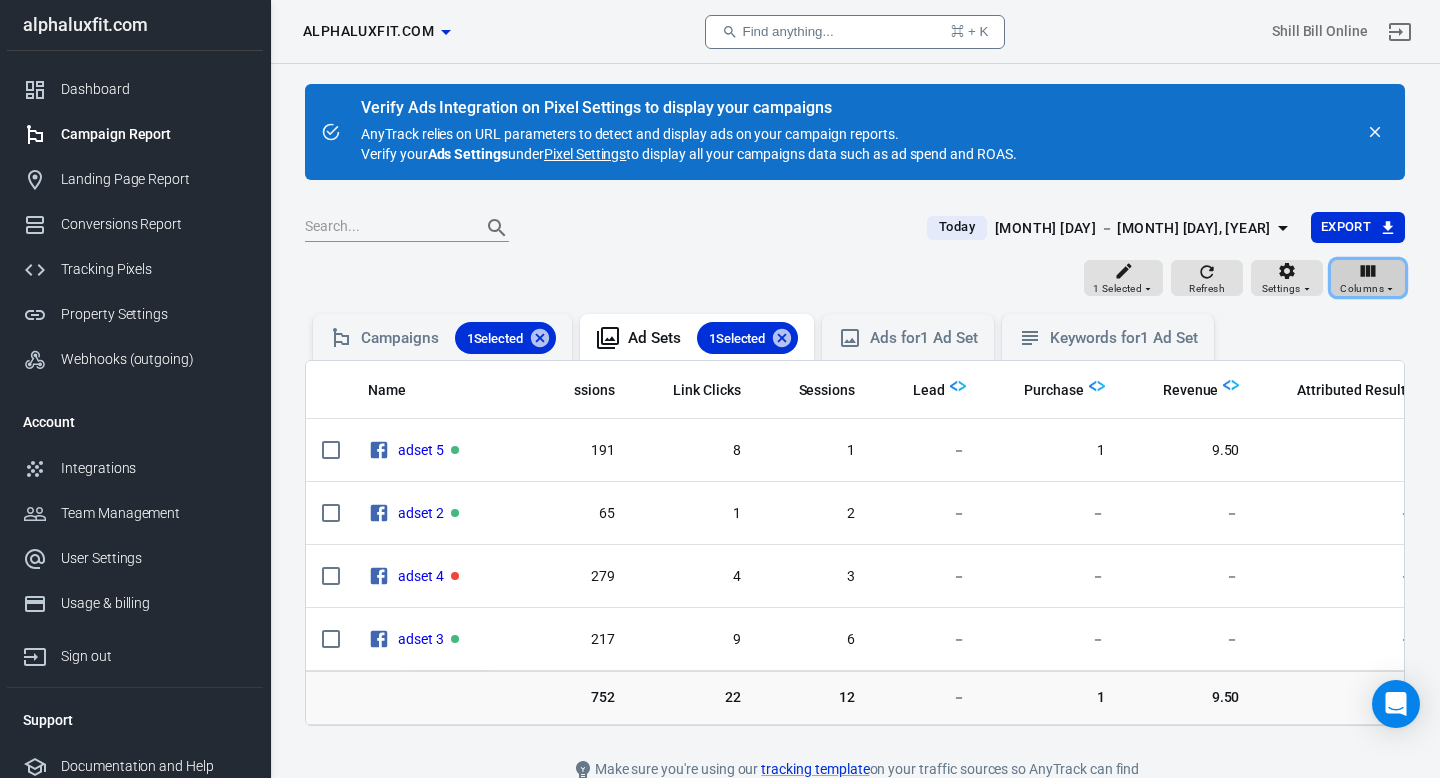 click at bounding box center (1368, 271) 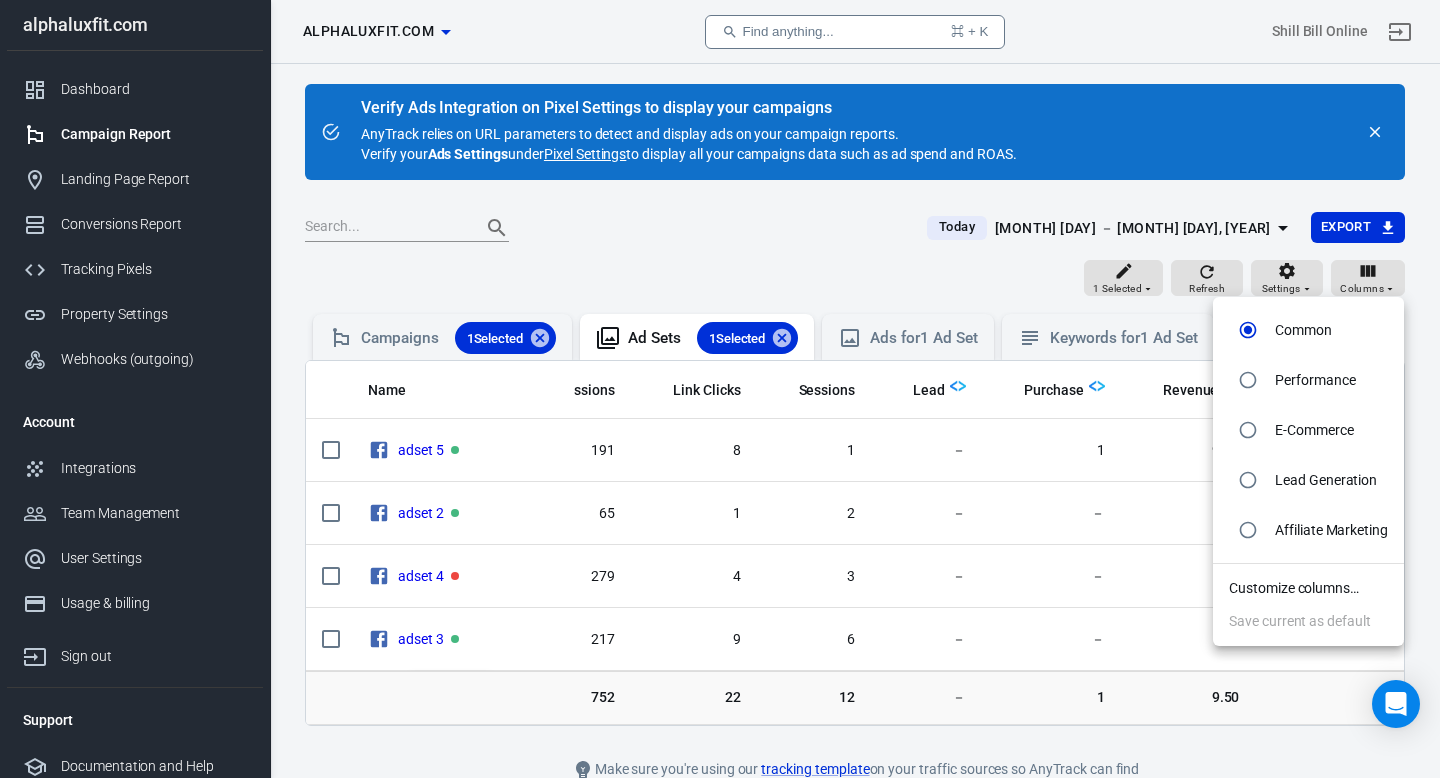 click on "E-Commerce" at bounding box center [1303, 330] 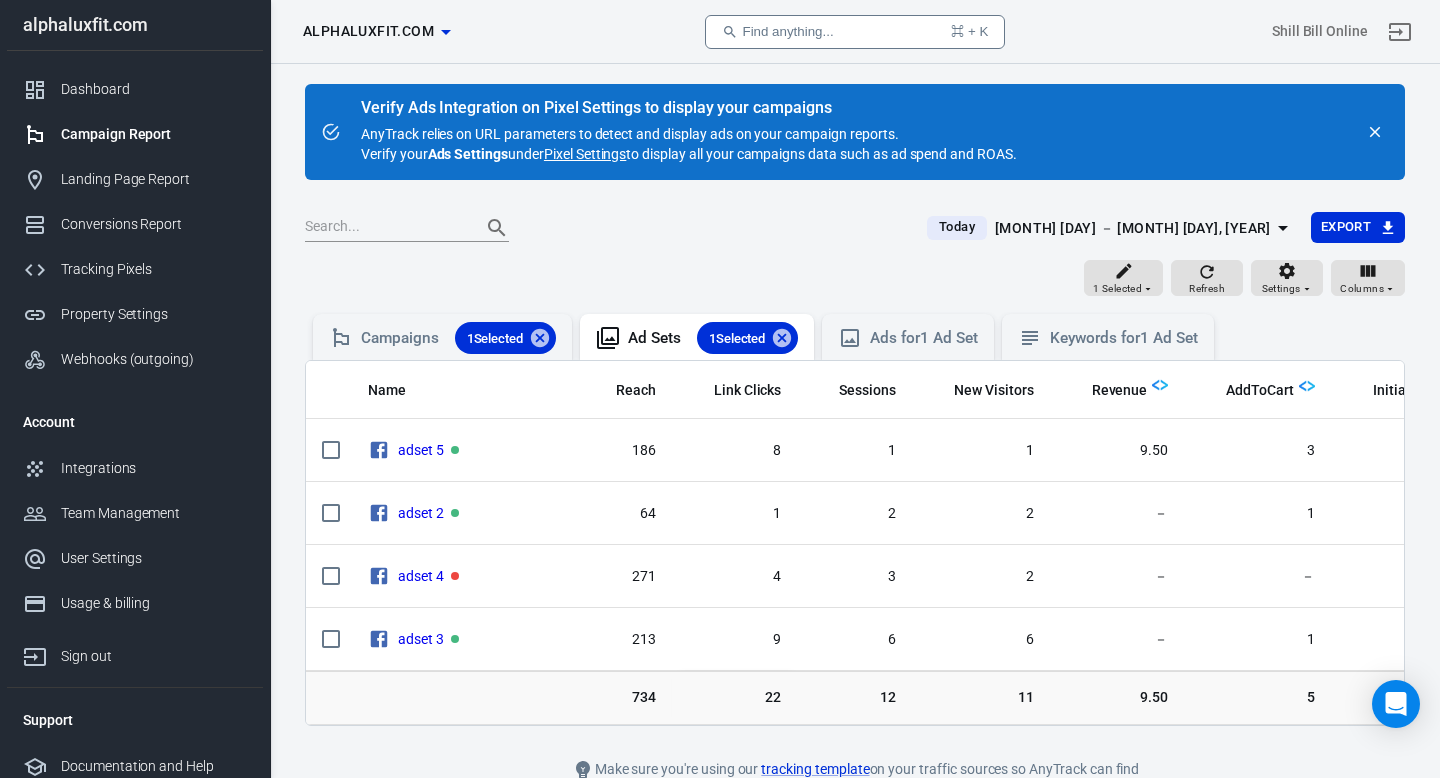 click on "2" at bounding box center [981, 577] 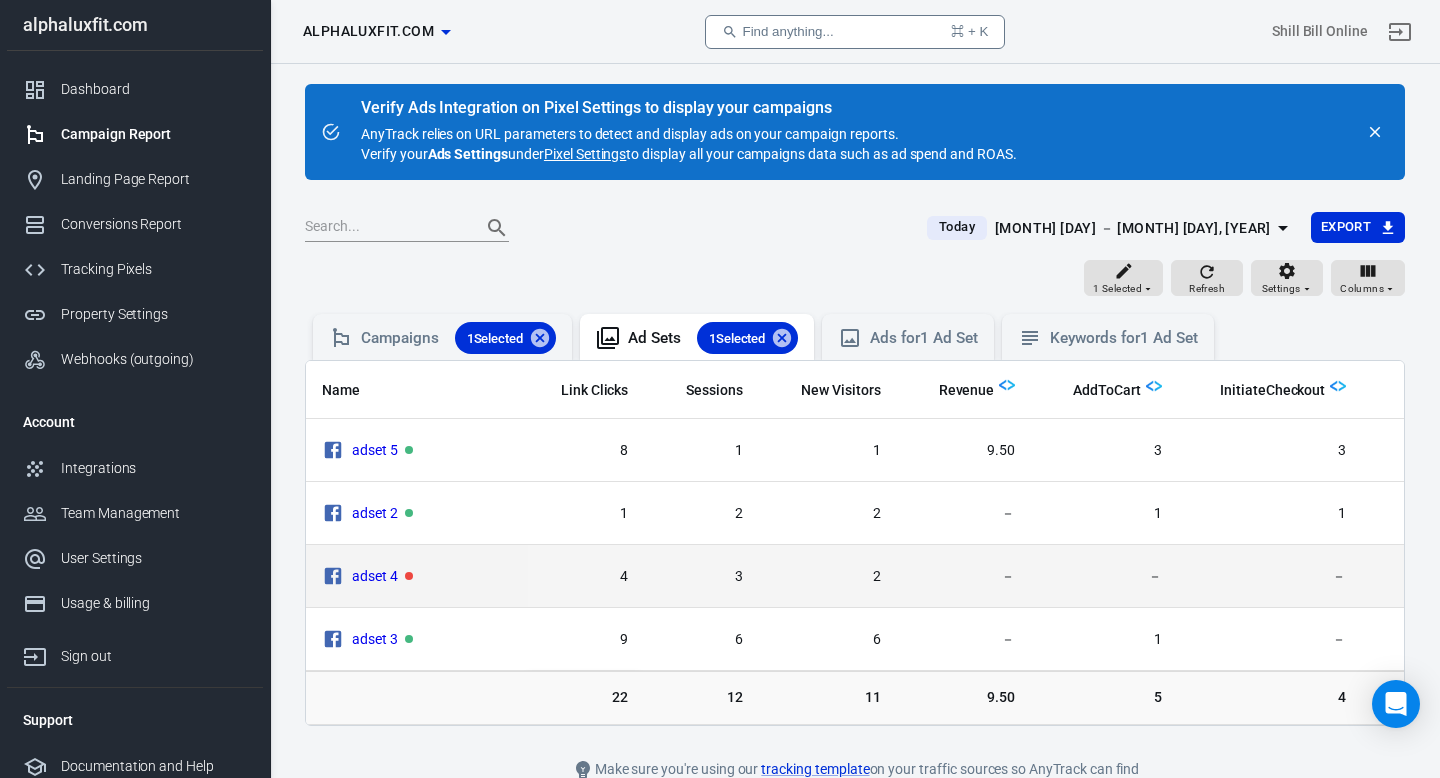 scroll, scrollTop: 0, scrollLeft: 160, axis: horizontal 